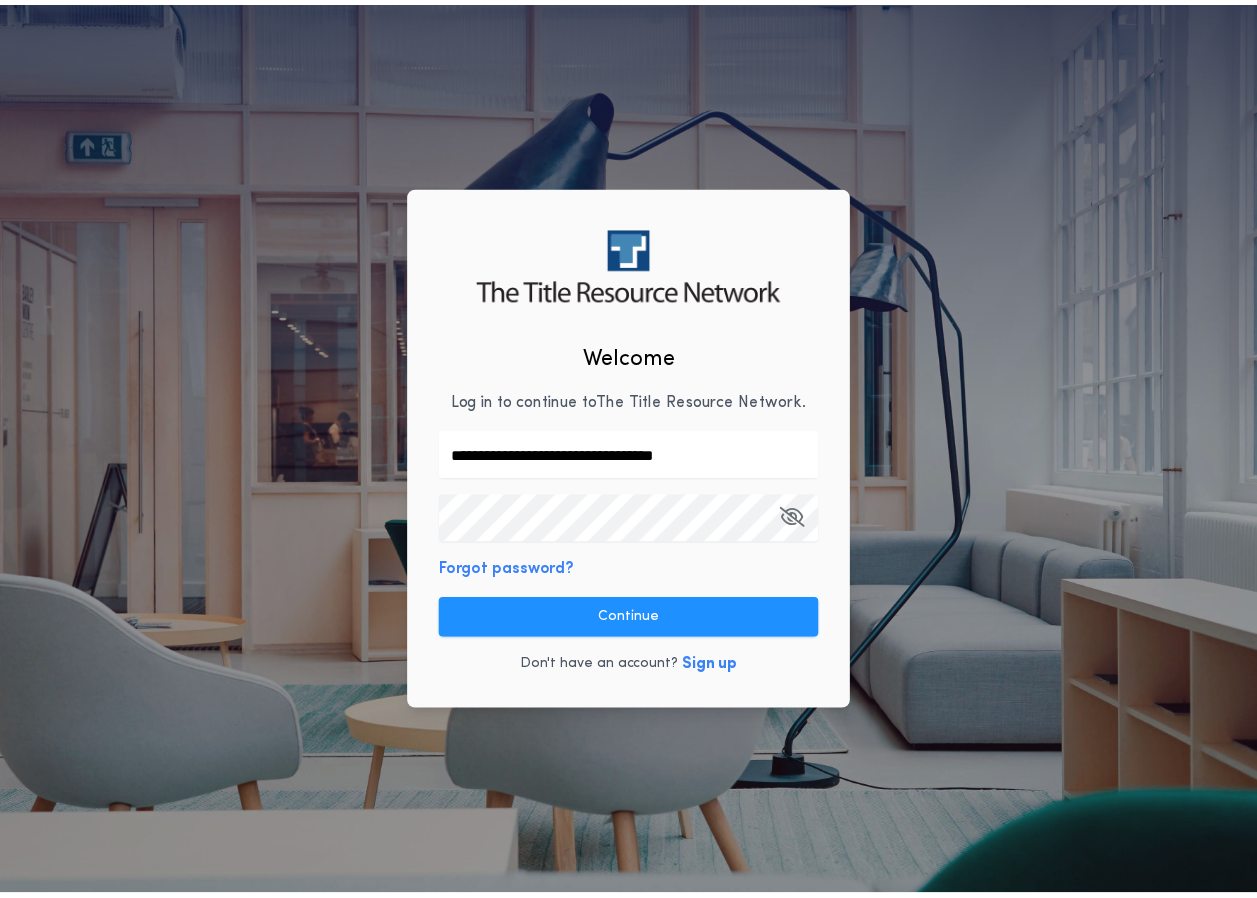 scroll, scrollTop: 0, scrollLeft: 0, axis: both 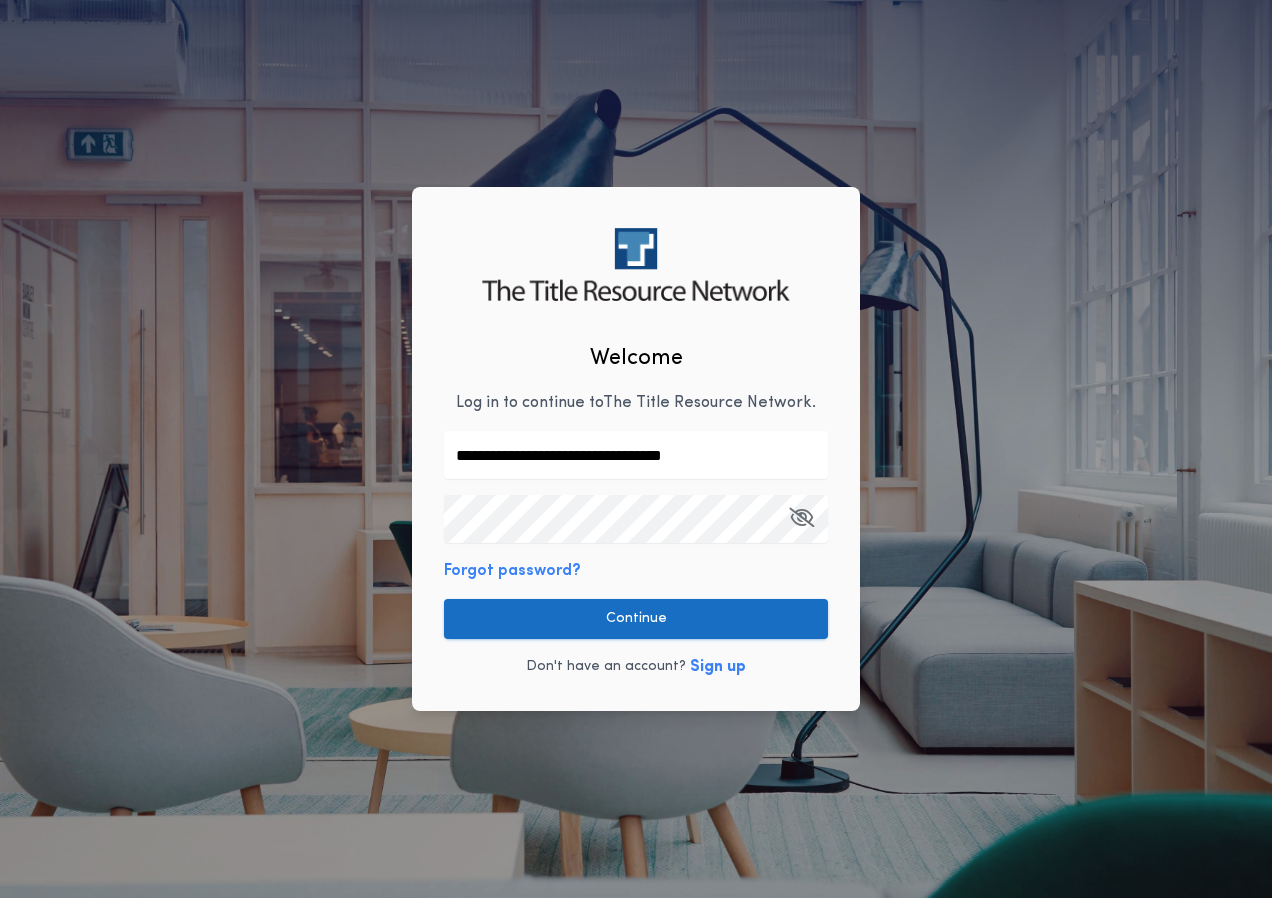 click on "Continue" at bounding box center (636, 619) 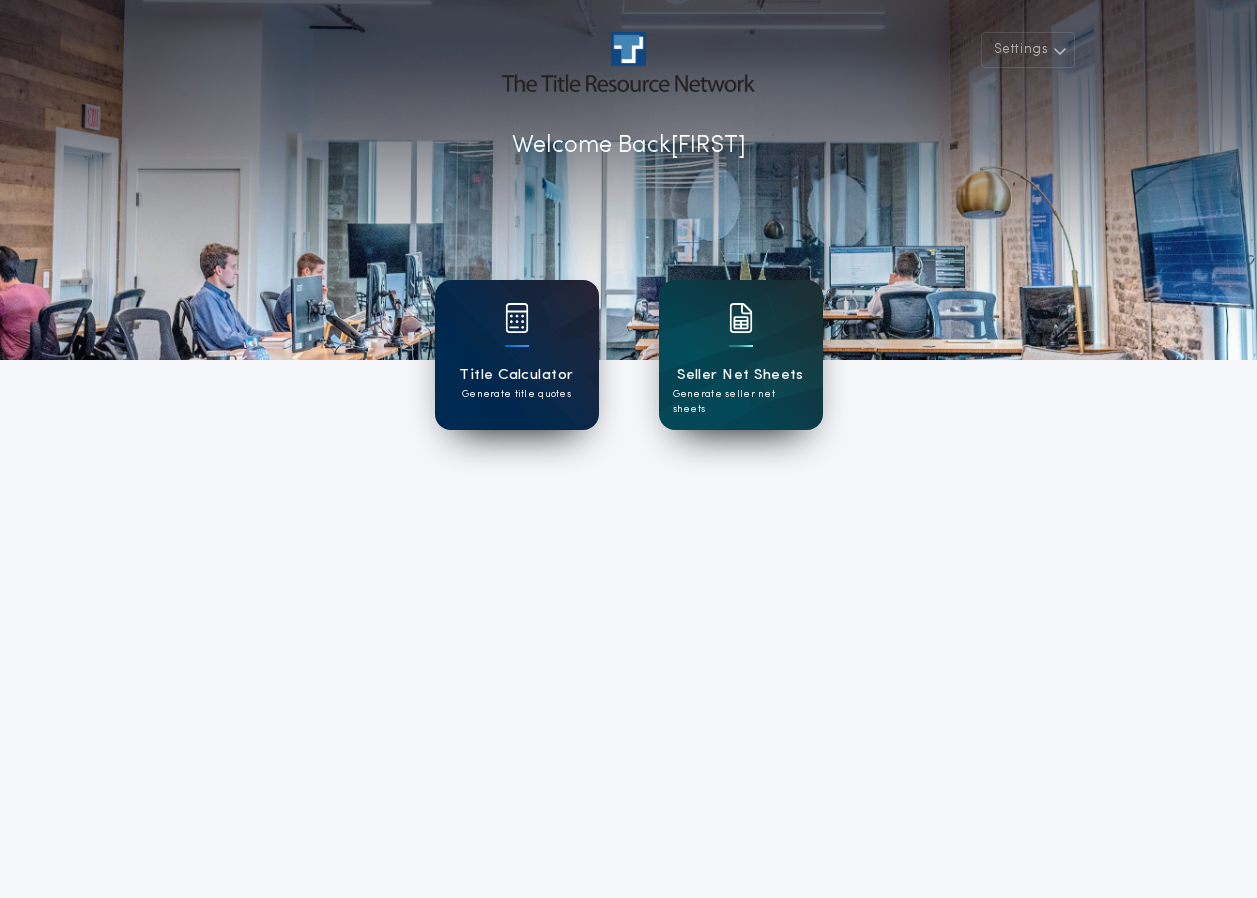 click at bounding box center [517, 331] 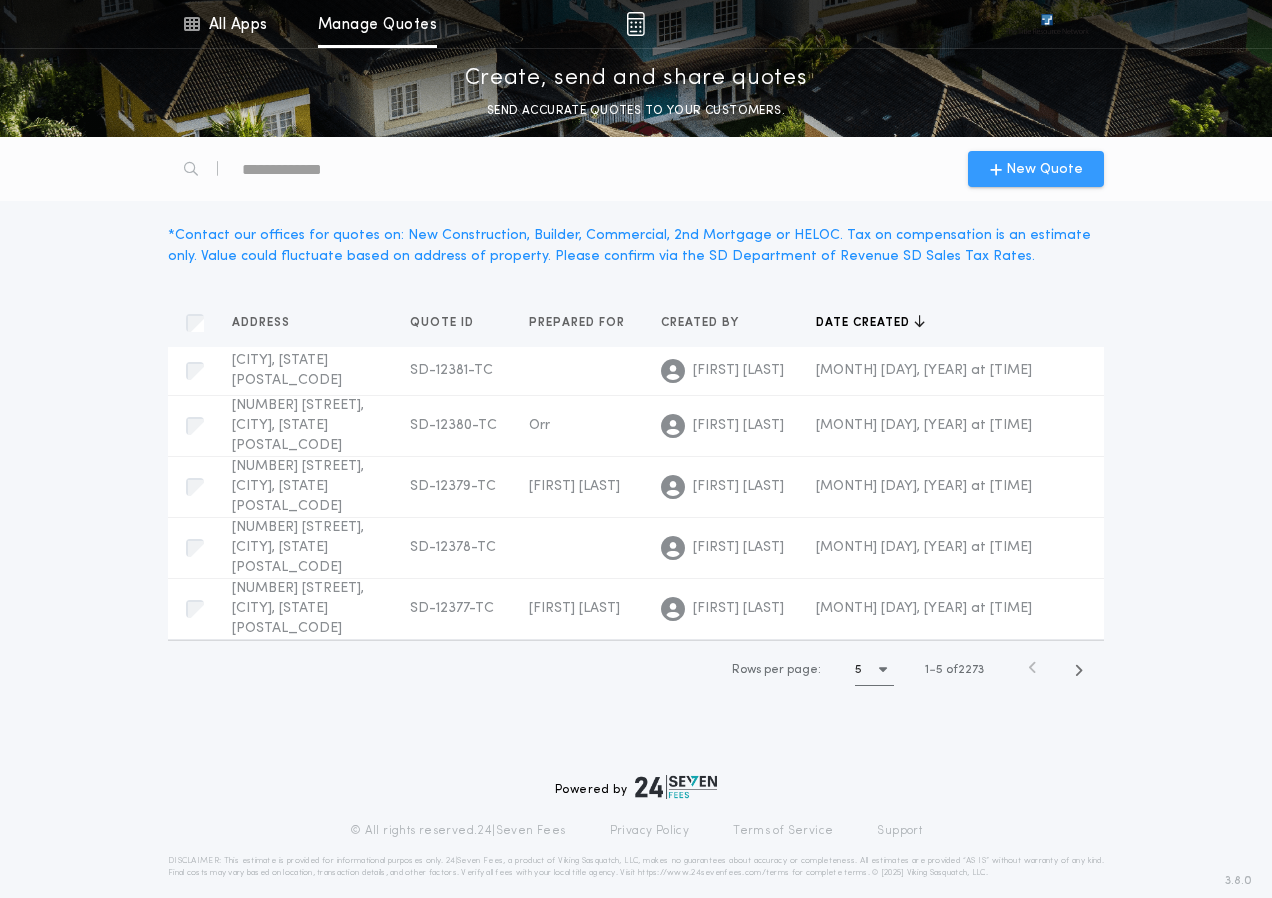 click on "New Quote" at bounding box center (1044, 169) 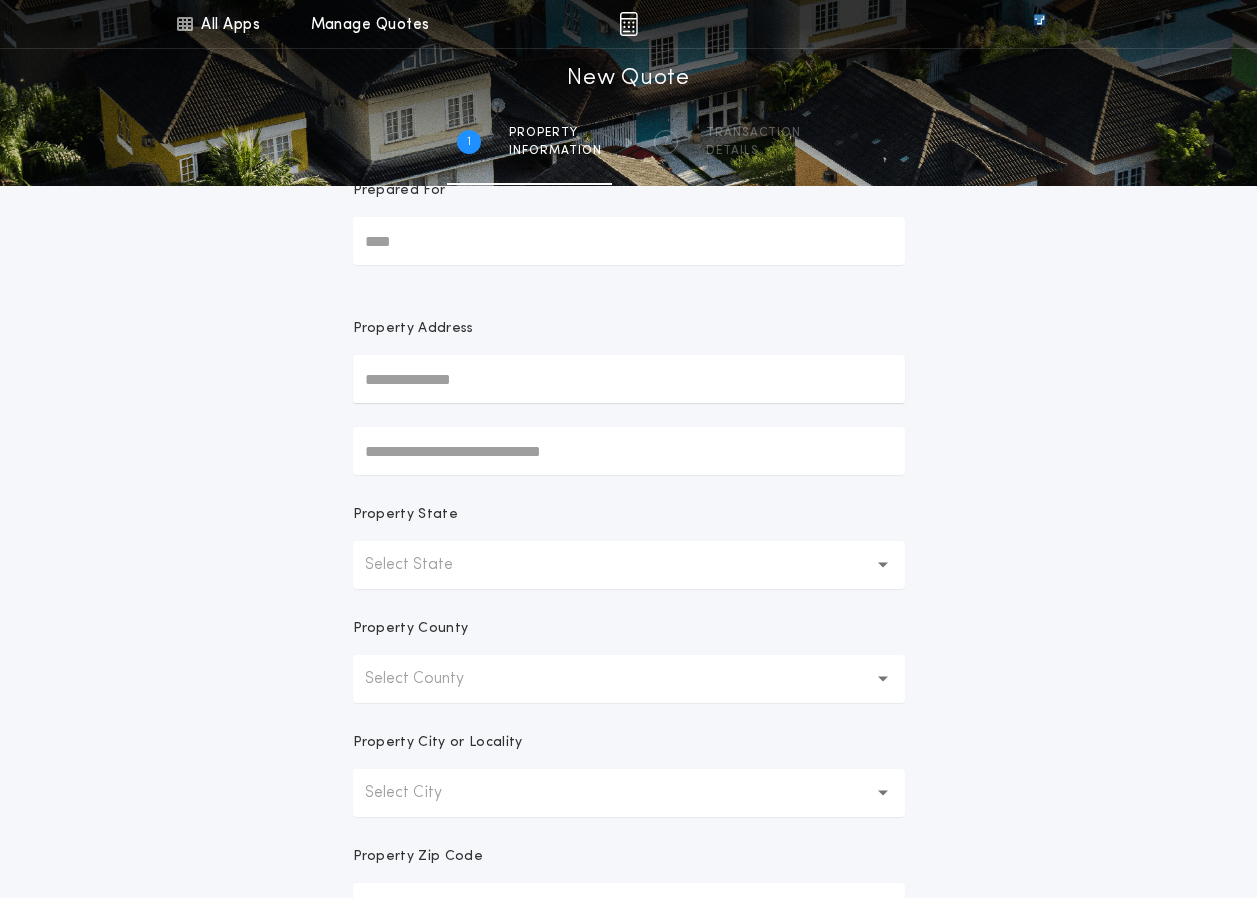 scroll, scrollTop: 100, scrollLeft: 0, axis: vertical 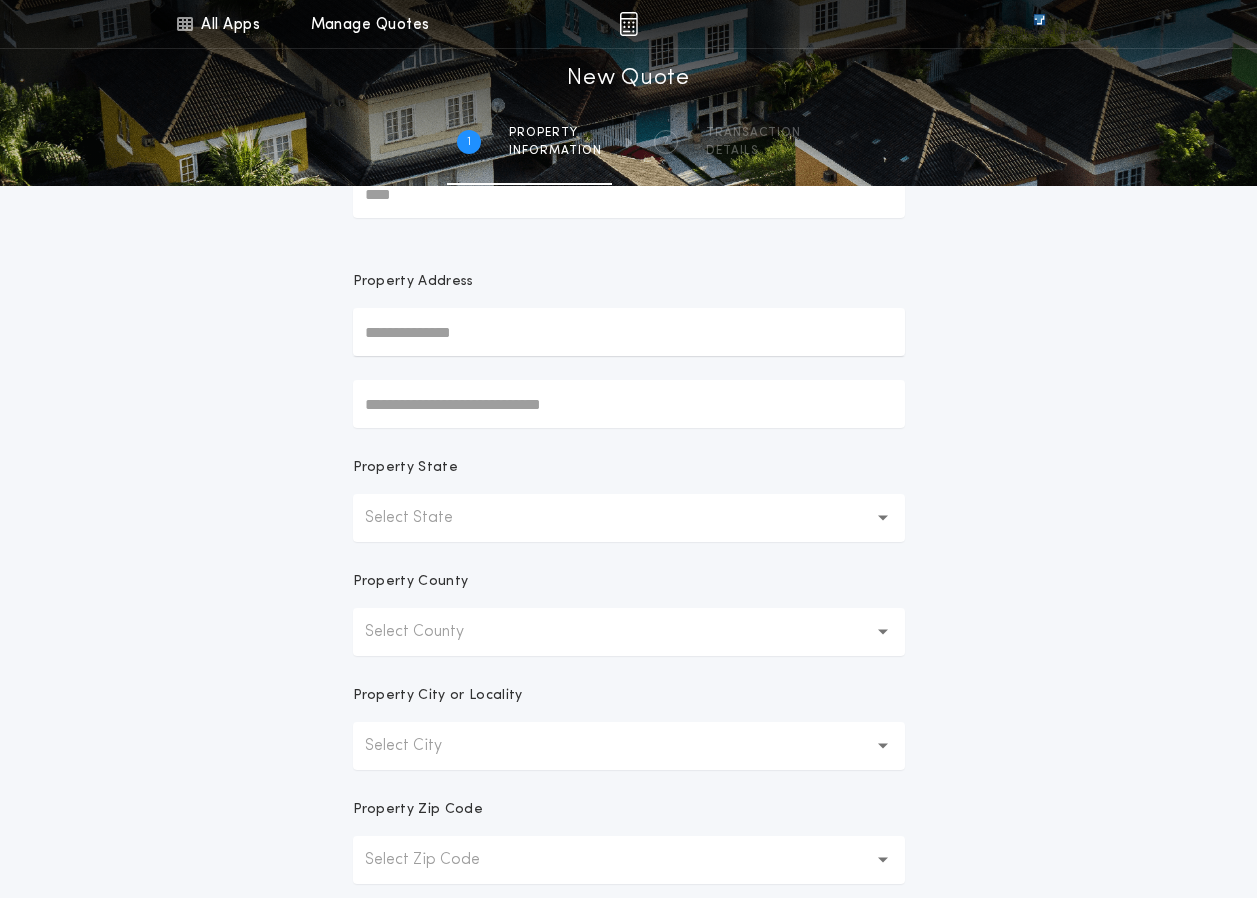 click on "Select State" at bounding box center (425, 518) 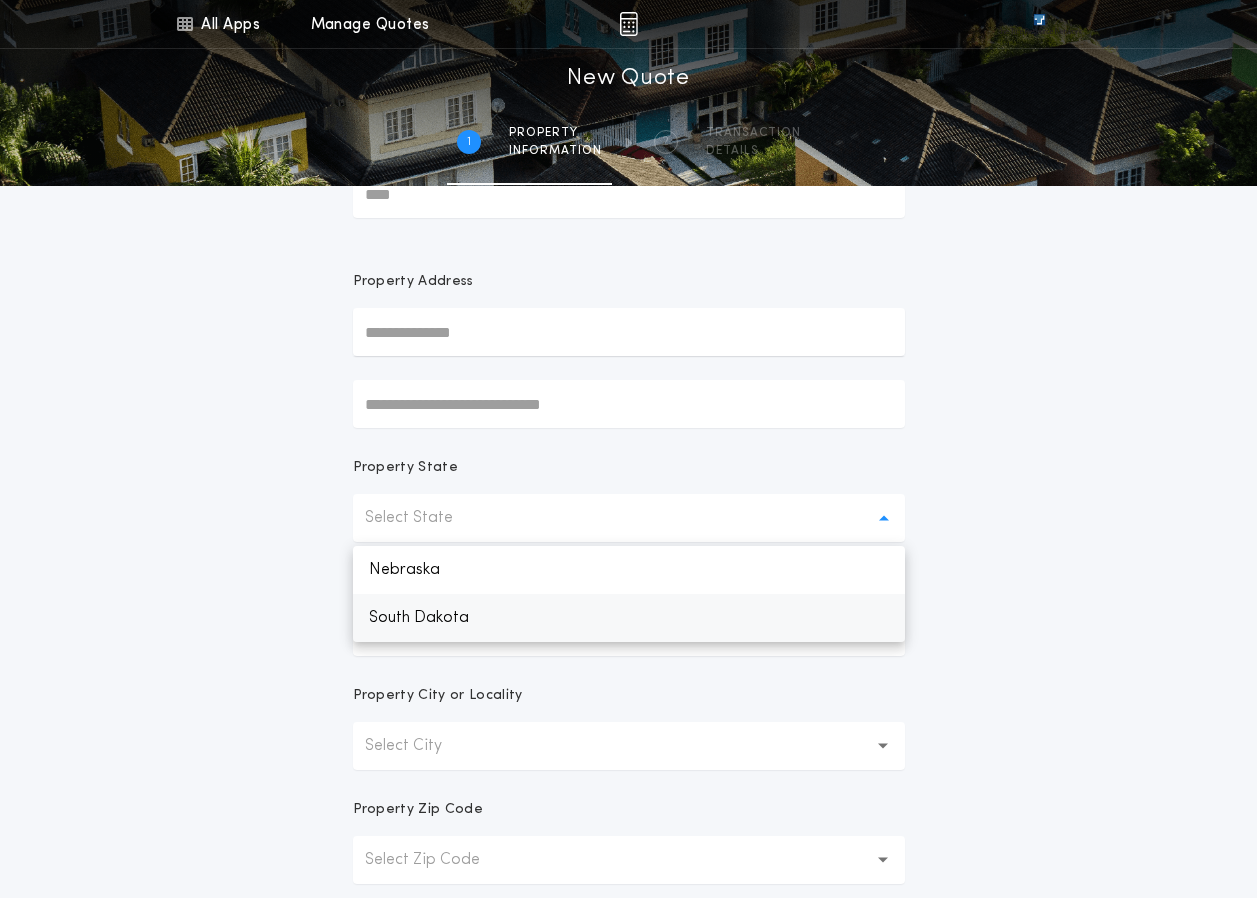 click on "South Dakota" at bounding box center (629, 618) 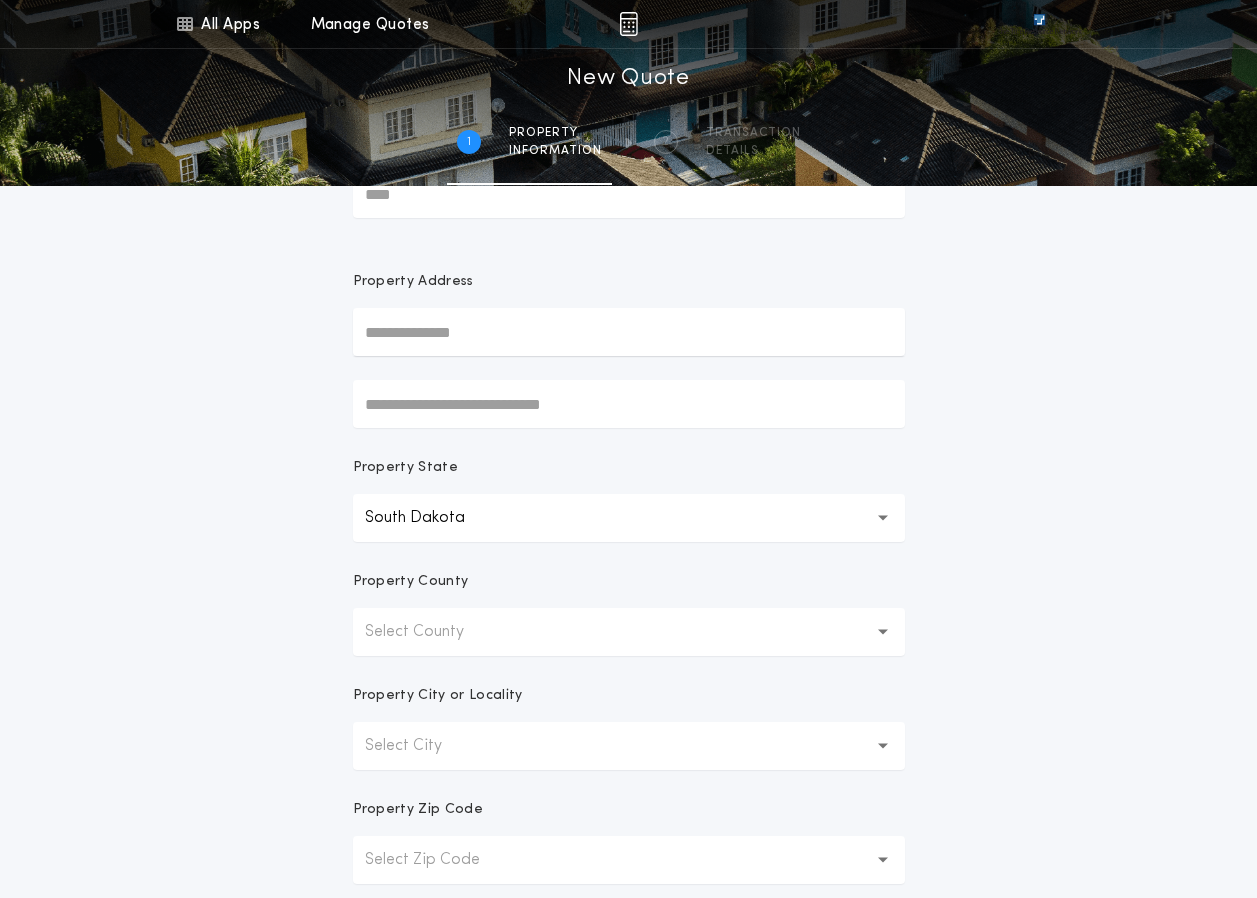 click on "Select County" at bounding box center (430, 632) 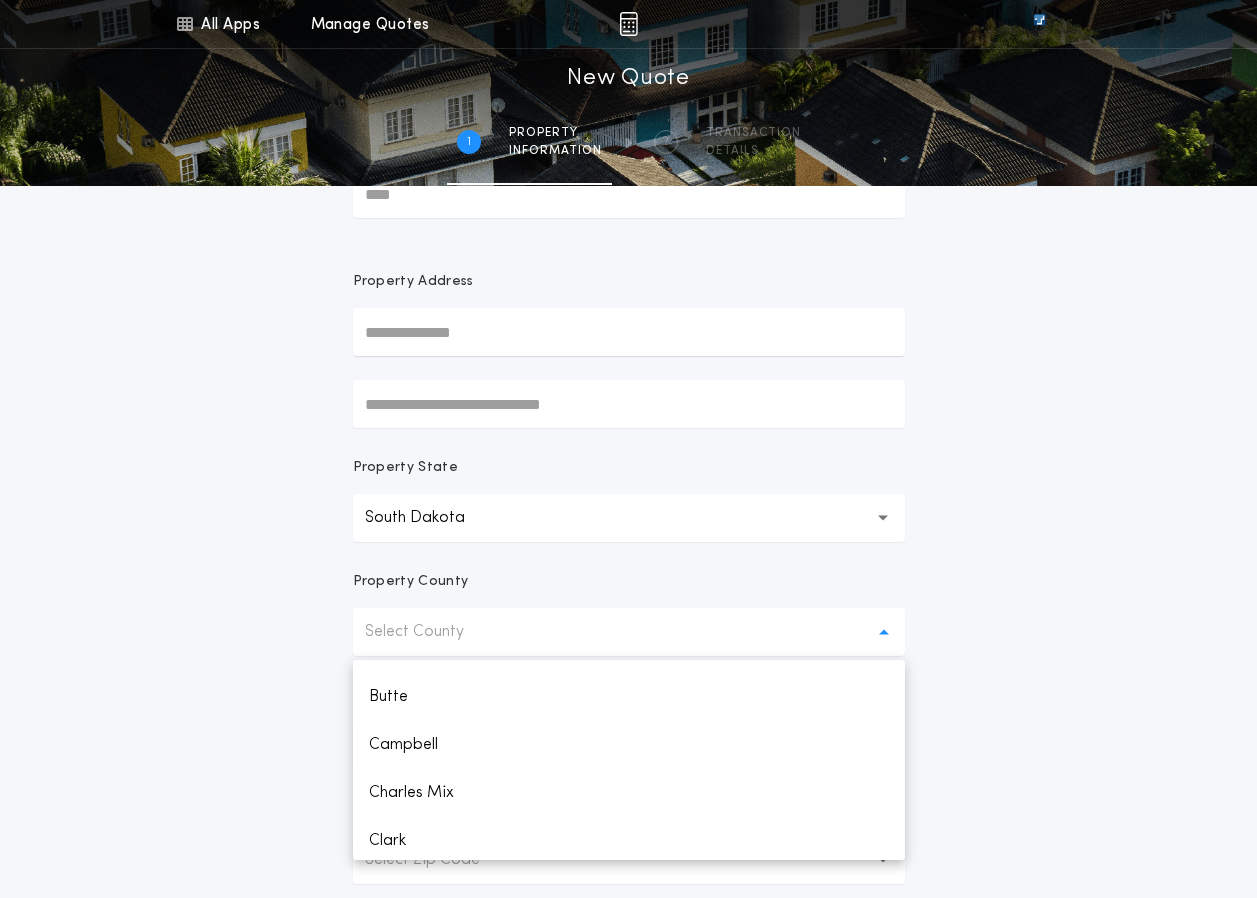 scroll, scrollTop: 400, scrollLeft: 0, axis: vertical 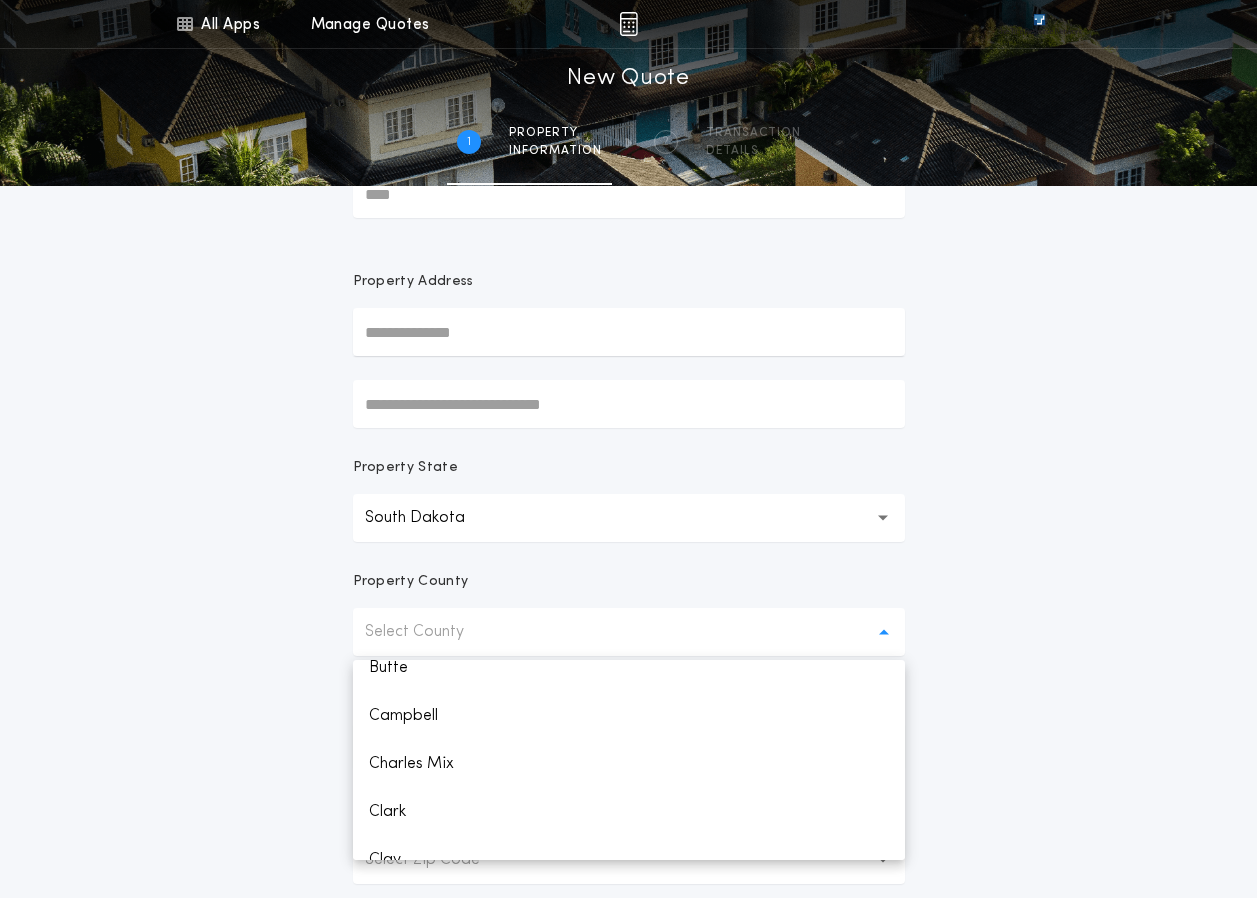 click on "Select County" at bounding box center [430, 632] 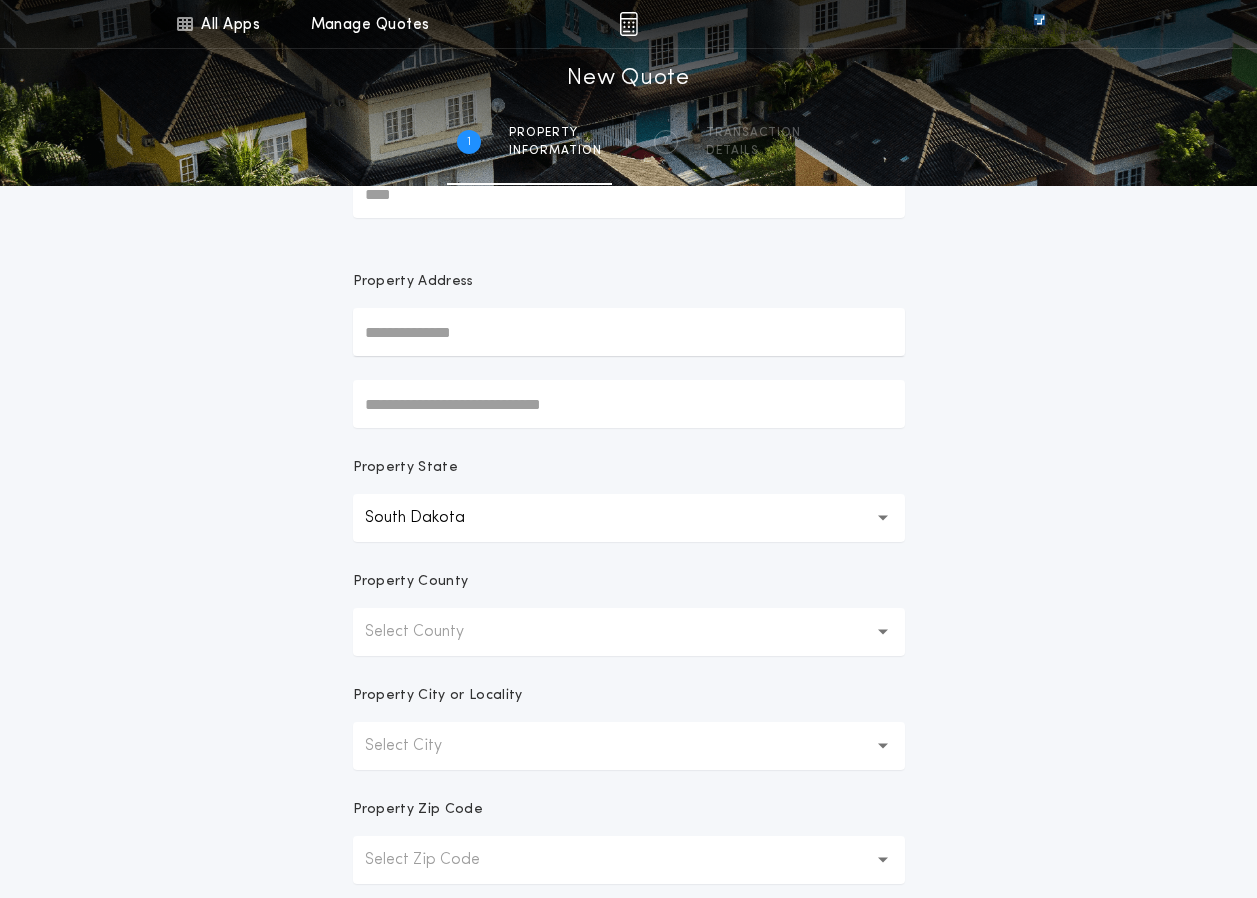 type 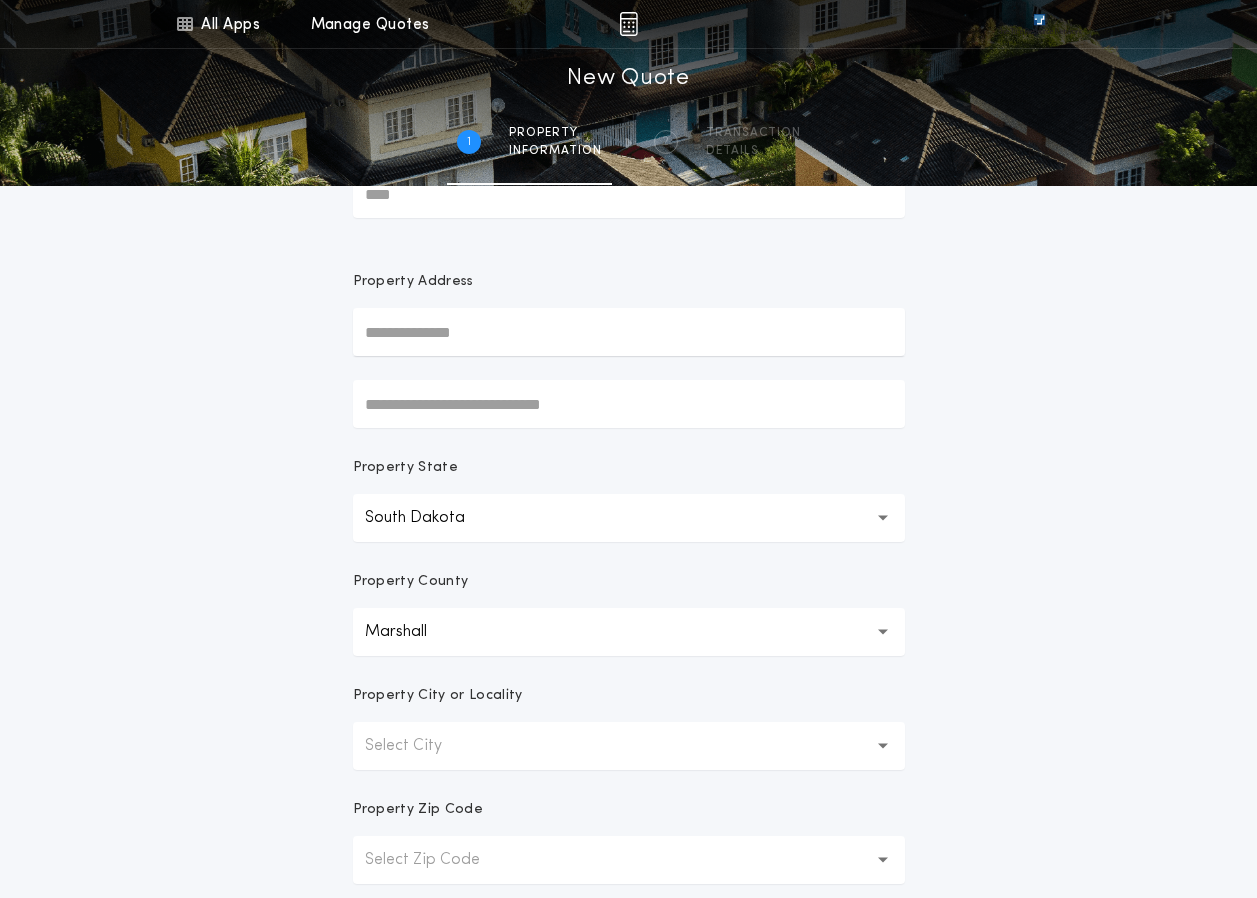 click on "Marshall" at bounding box center [629, 632] 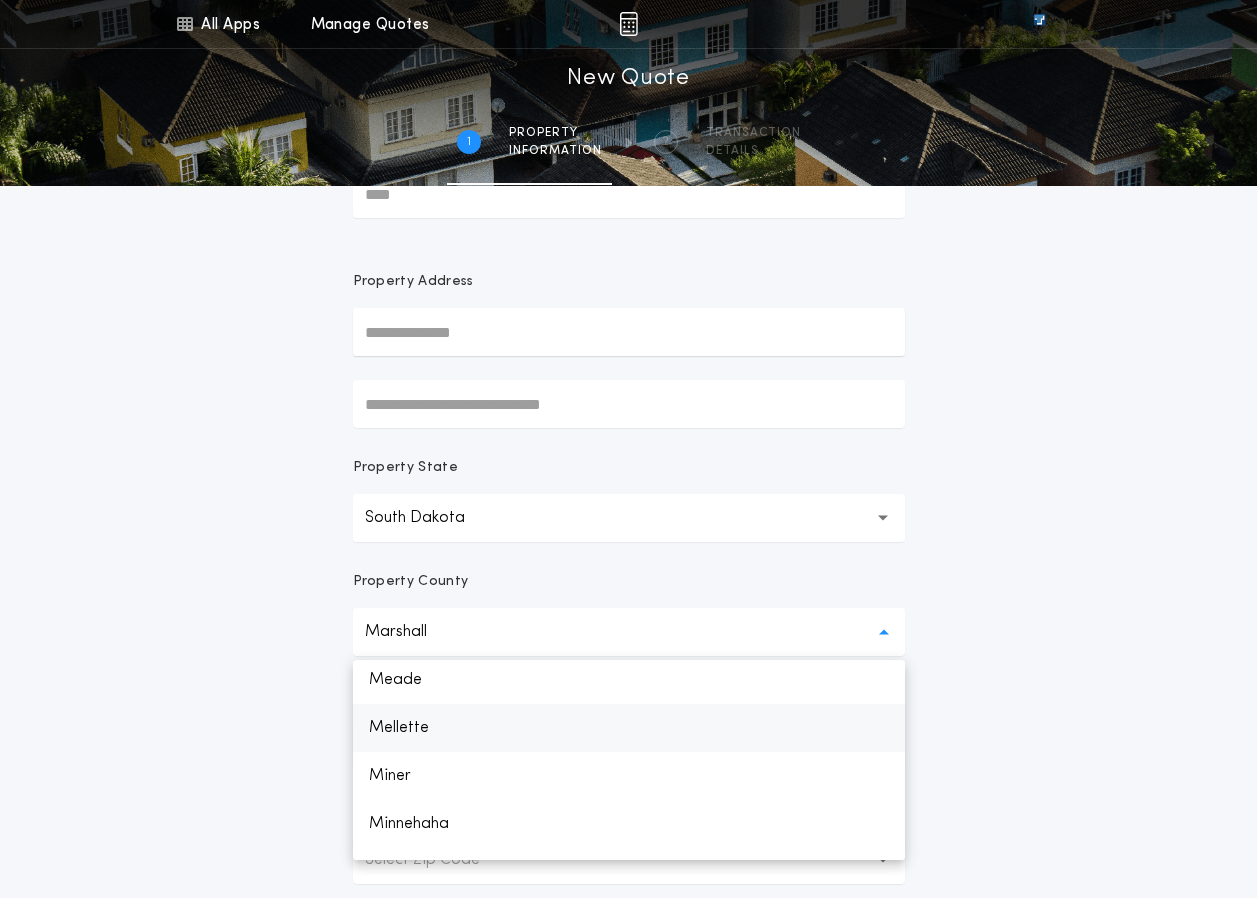 scroll, scrollTop: 2264, scrollLeft: 0, axis: vertical 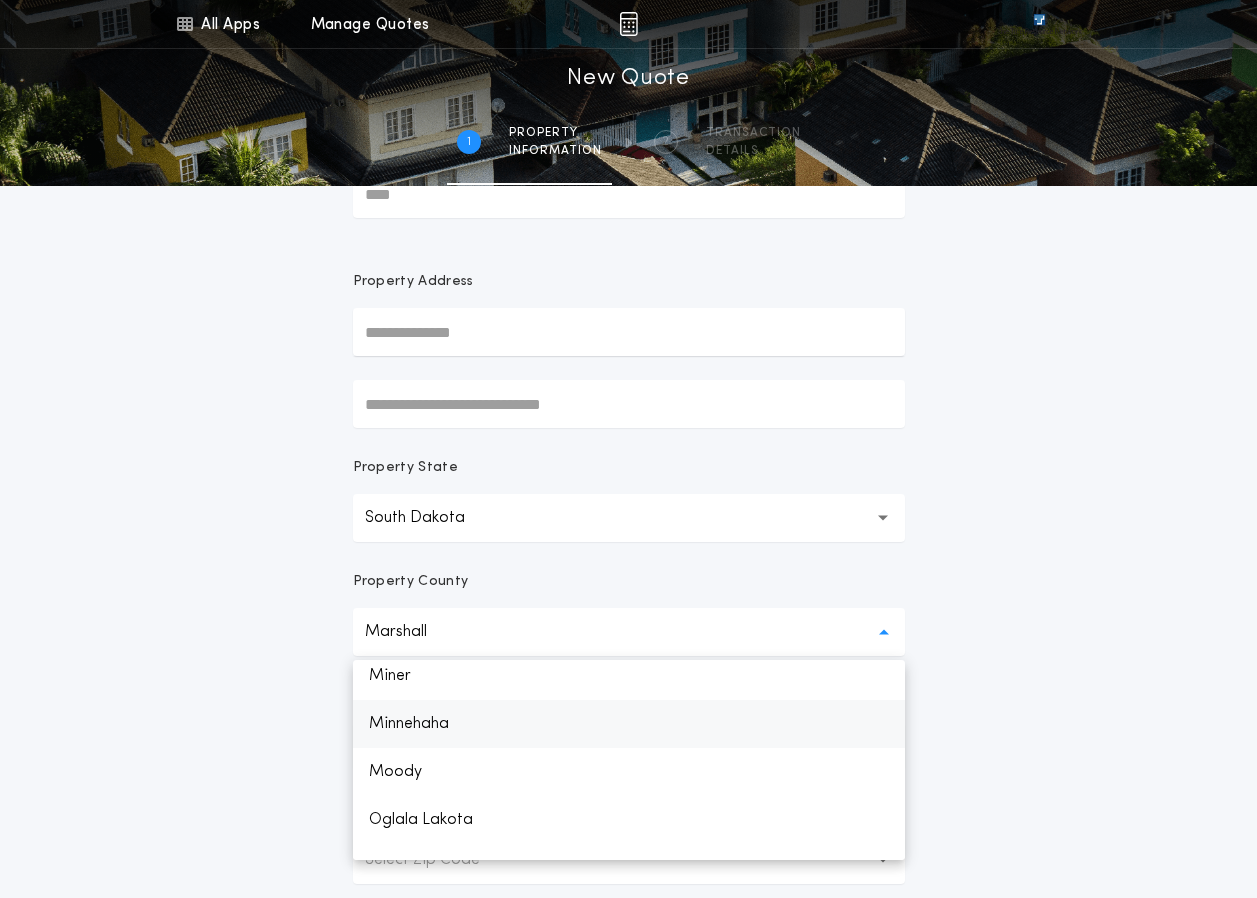 click on "Minnehaha" at bounding box center (629, 724) 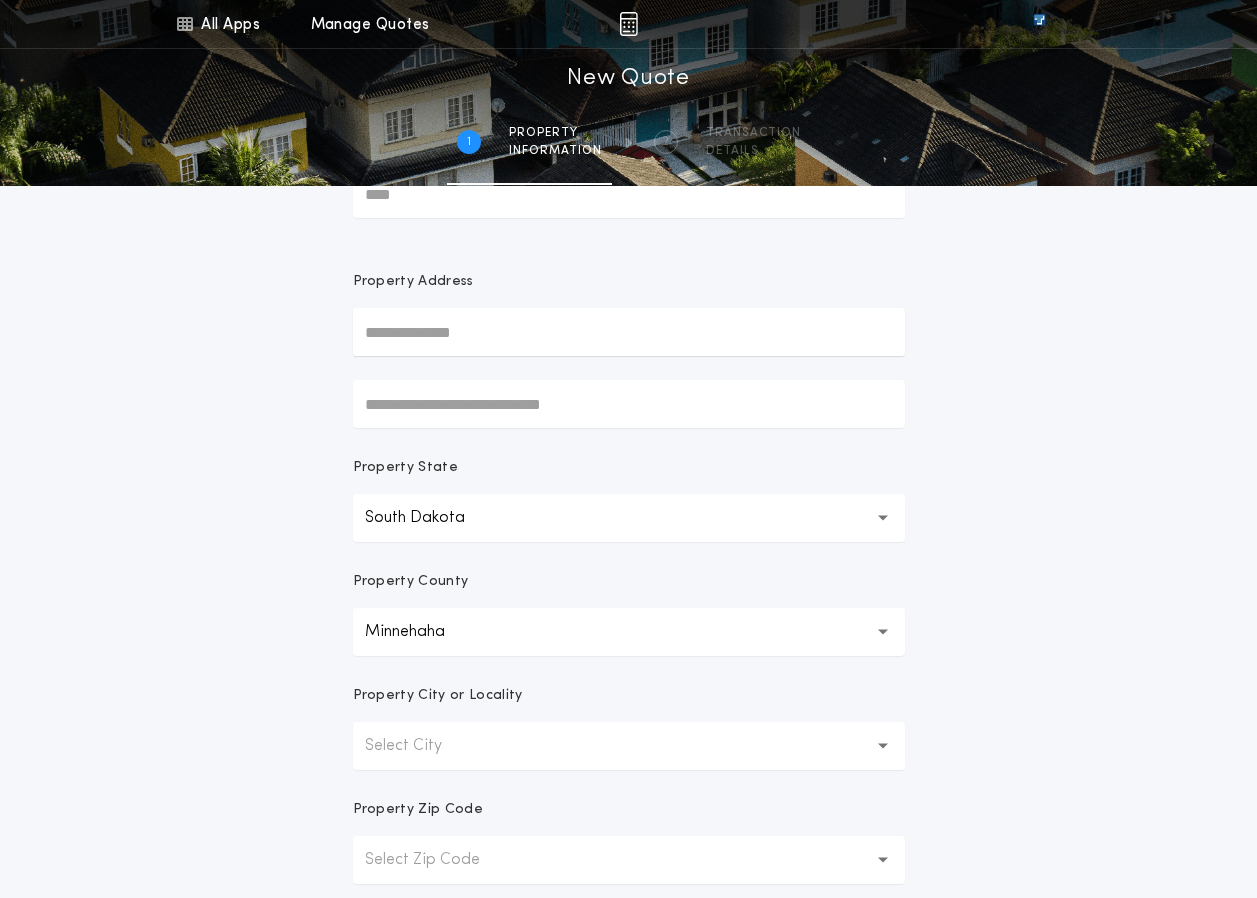 click on "Select City" at bounding box center (419, 746) 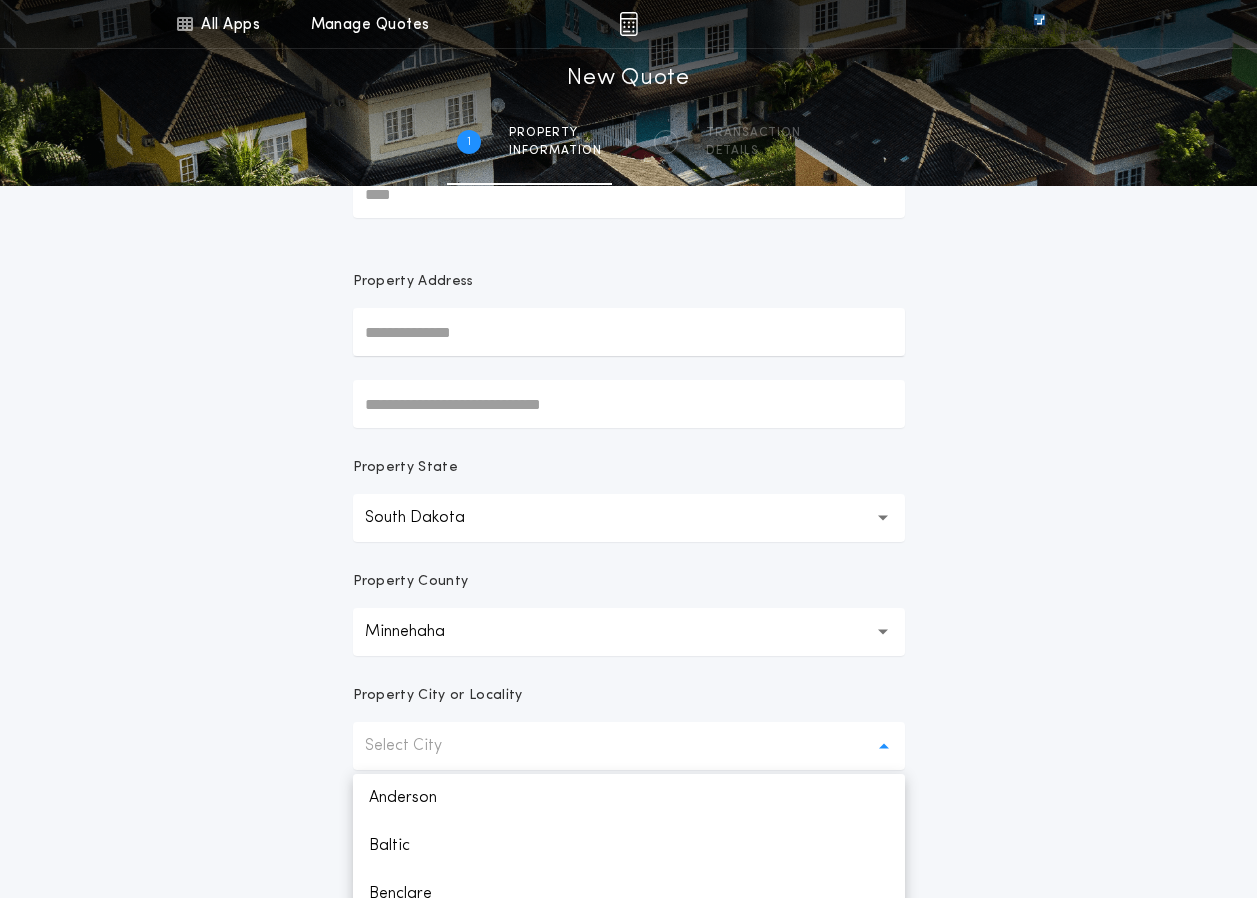 scroll, scrollTop: 952, scrollLeft: 0, axis: vertical 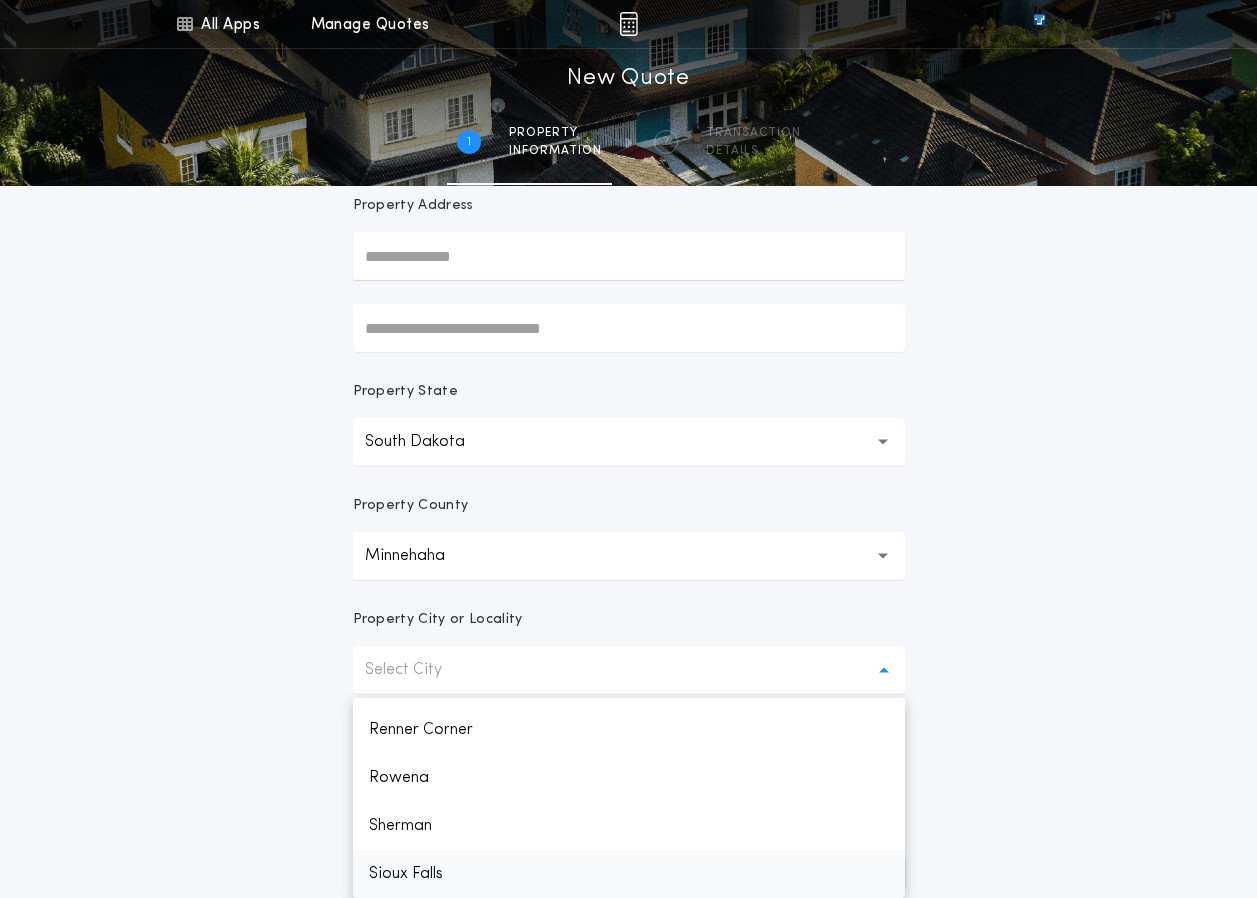 click on "Sioux Falls" at bounding box center (629, 874) 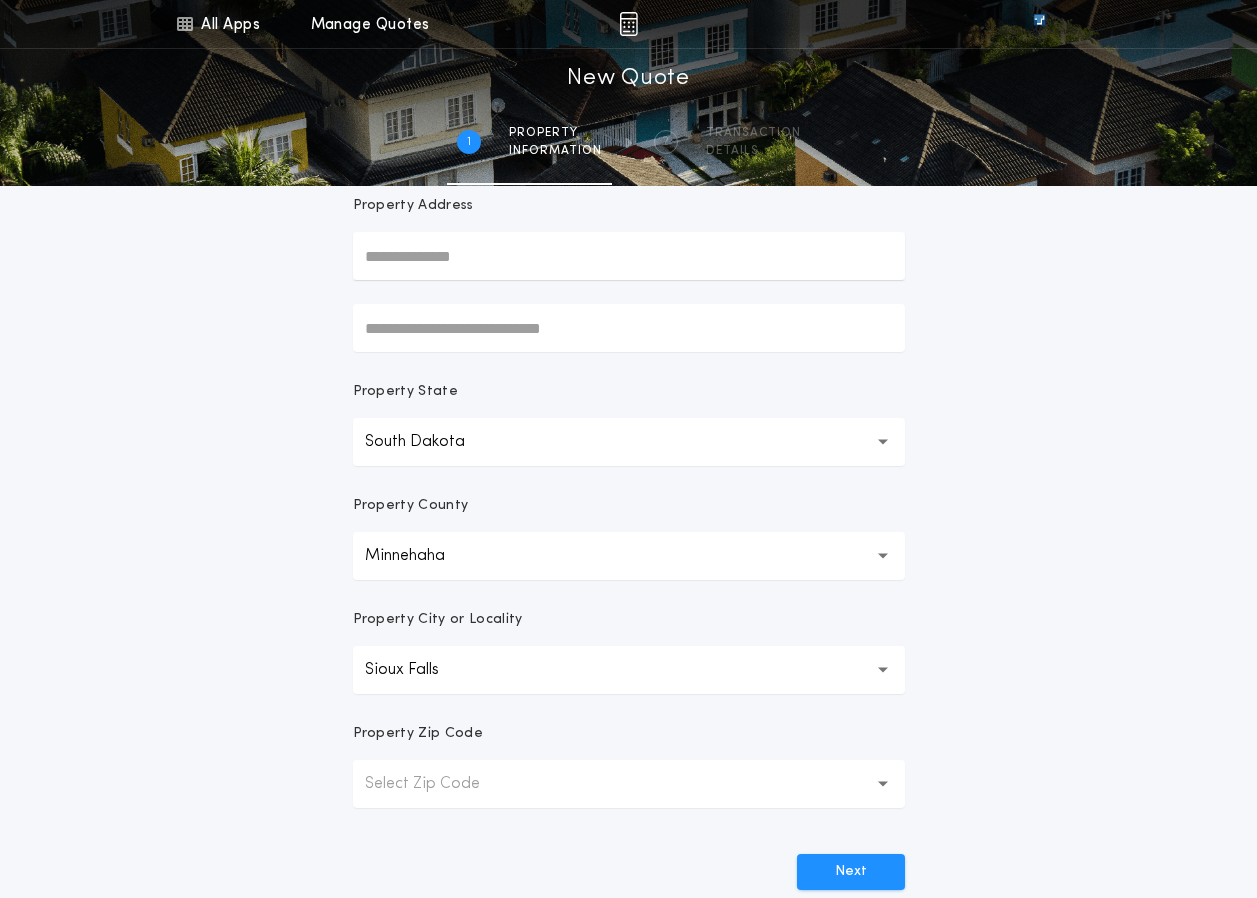 click on "Select Zip Code" at bounding box center [629, 784] 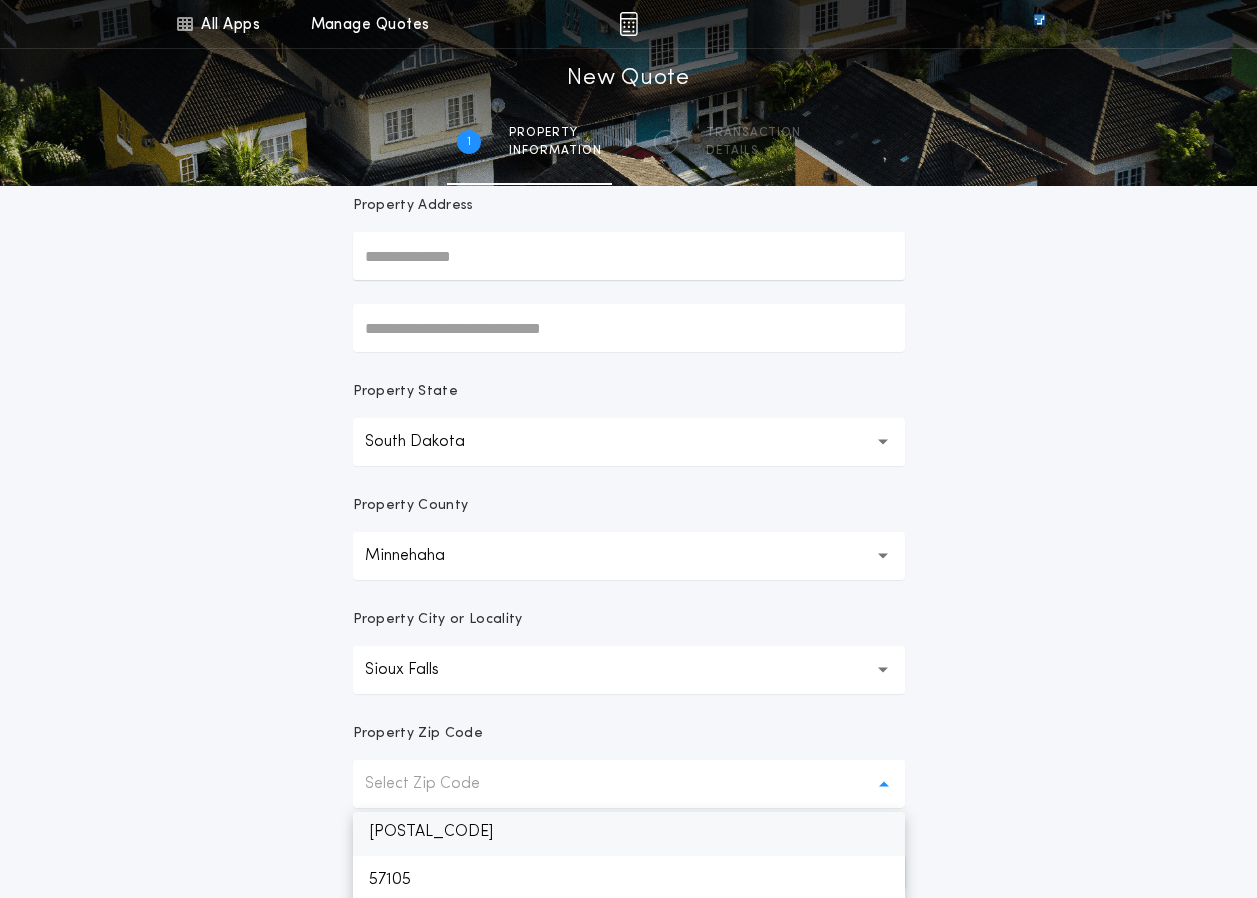 click on "[POSTAL_CODE]" at bounding box center (629, 832) 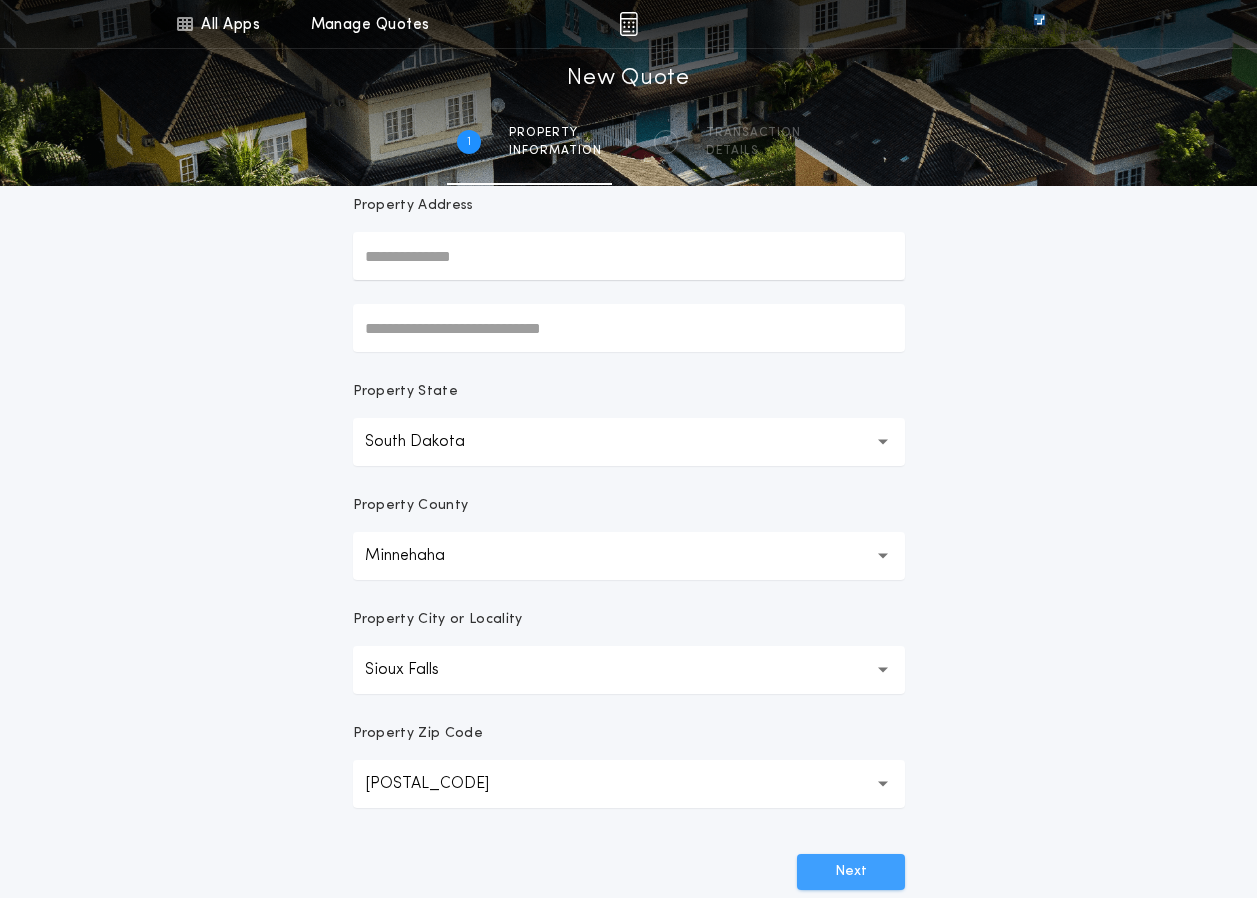click on "Next" at bounding box center (851, 872) 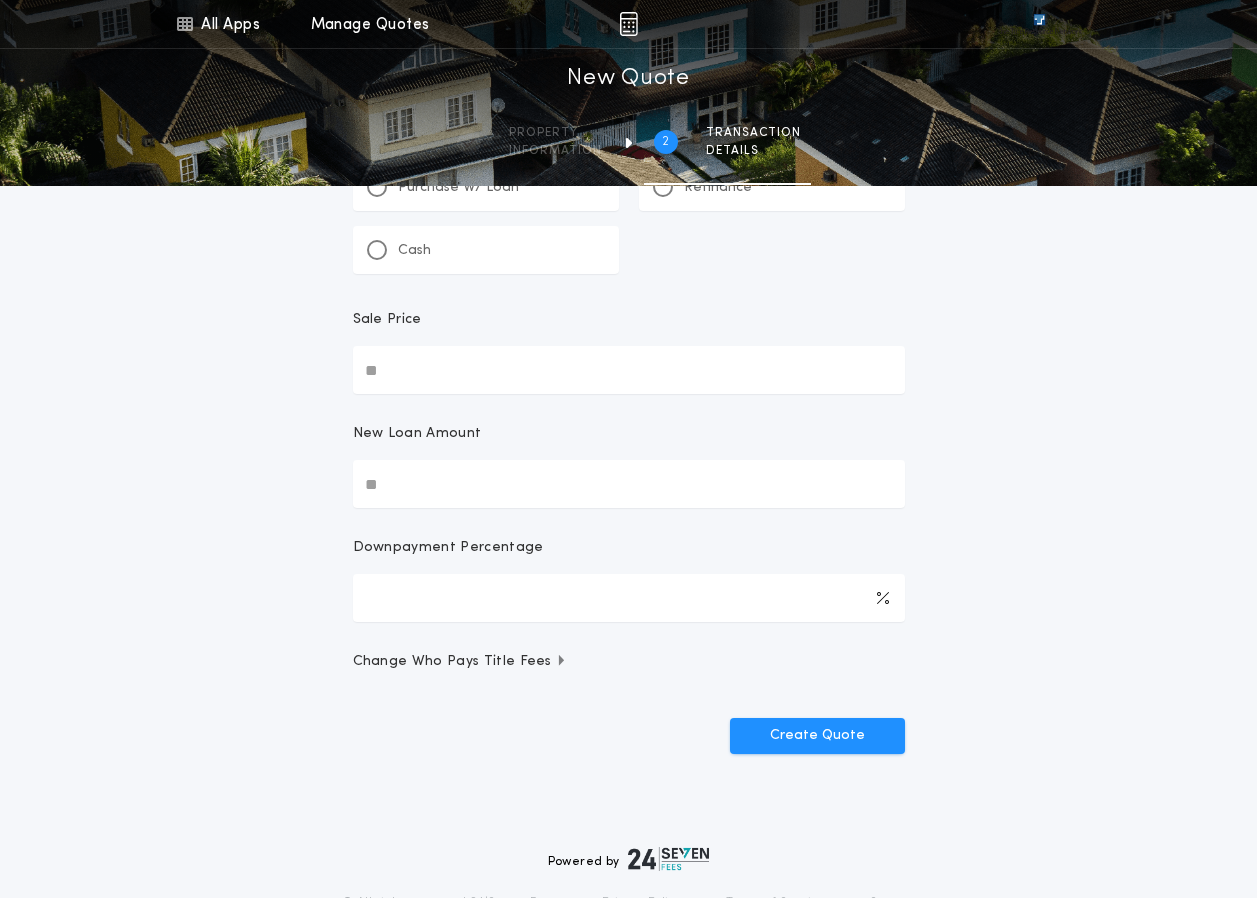 scroll, scrollTop: 0, scrollLeft: 0, axis: both 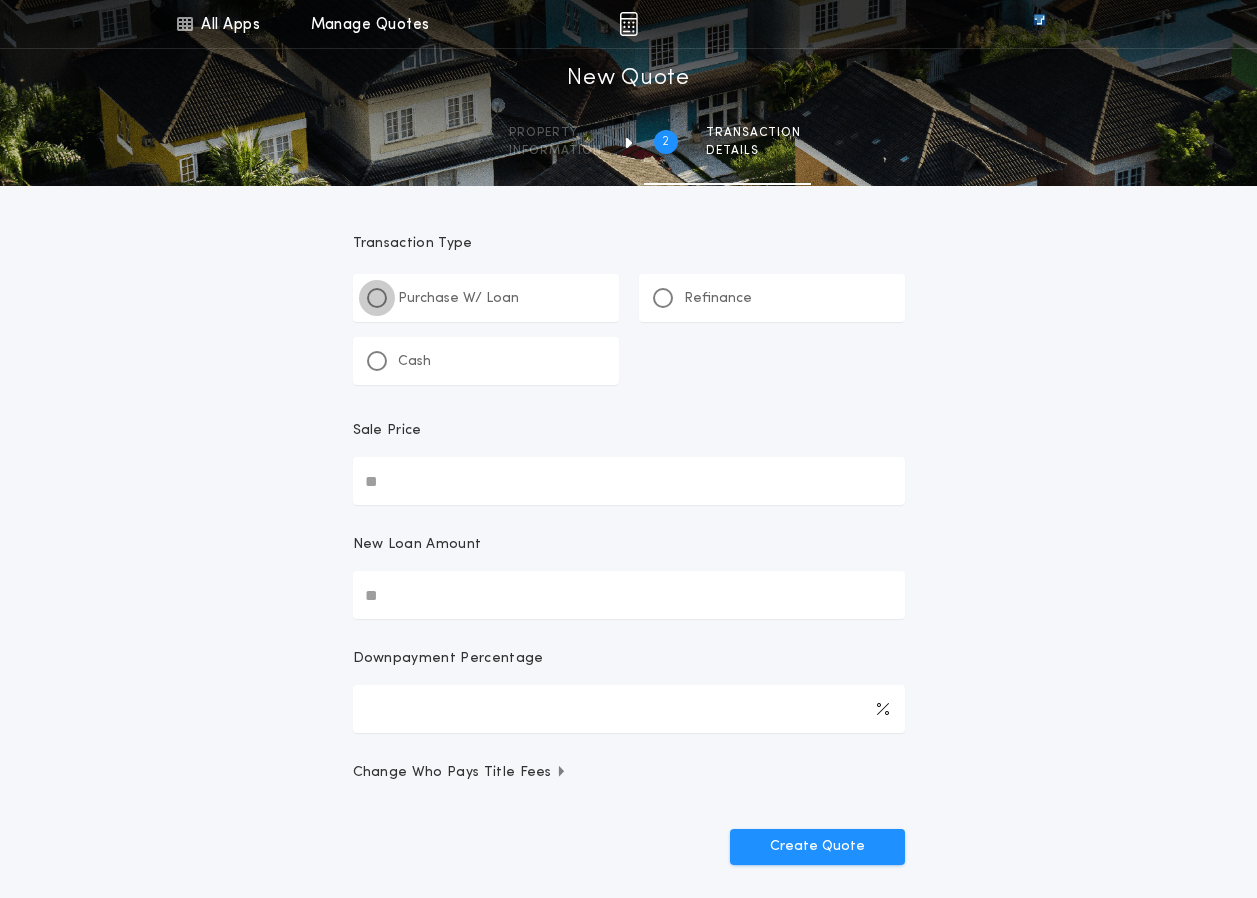 click at bounding box center (377, 298) 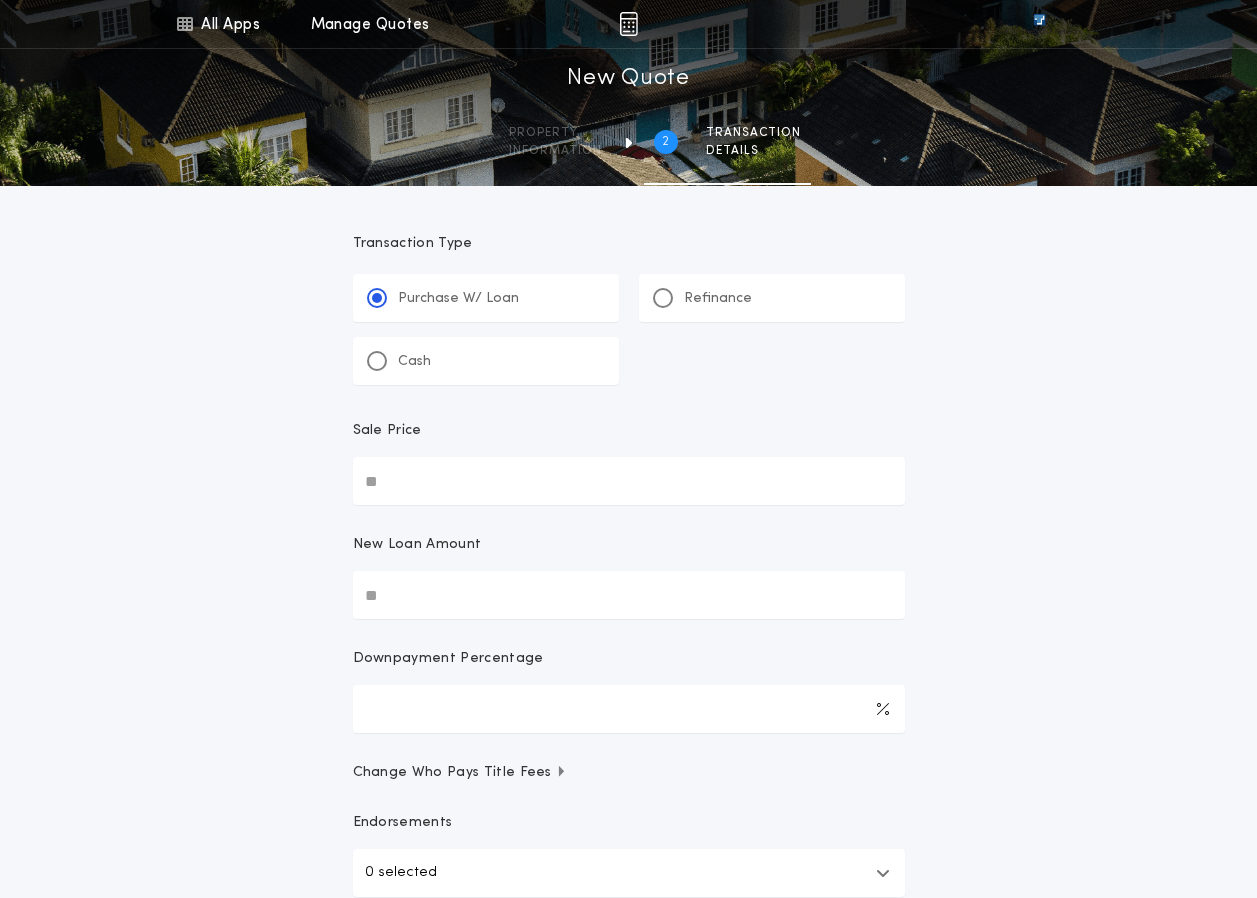 click on "Sale Price" at bounding box center [629, 481] 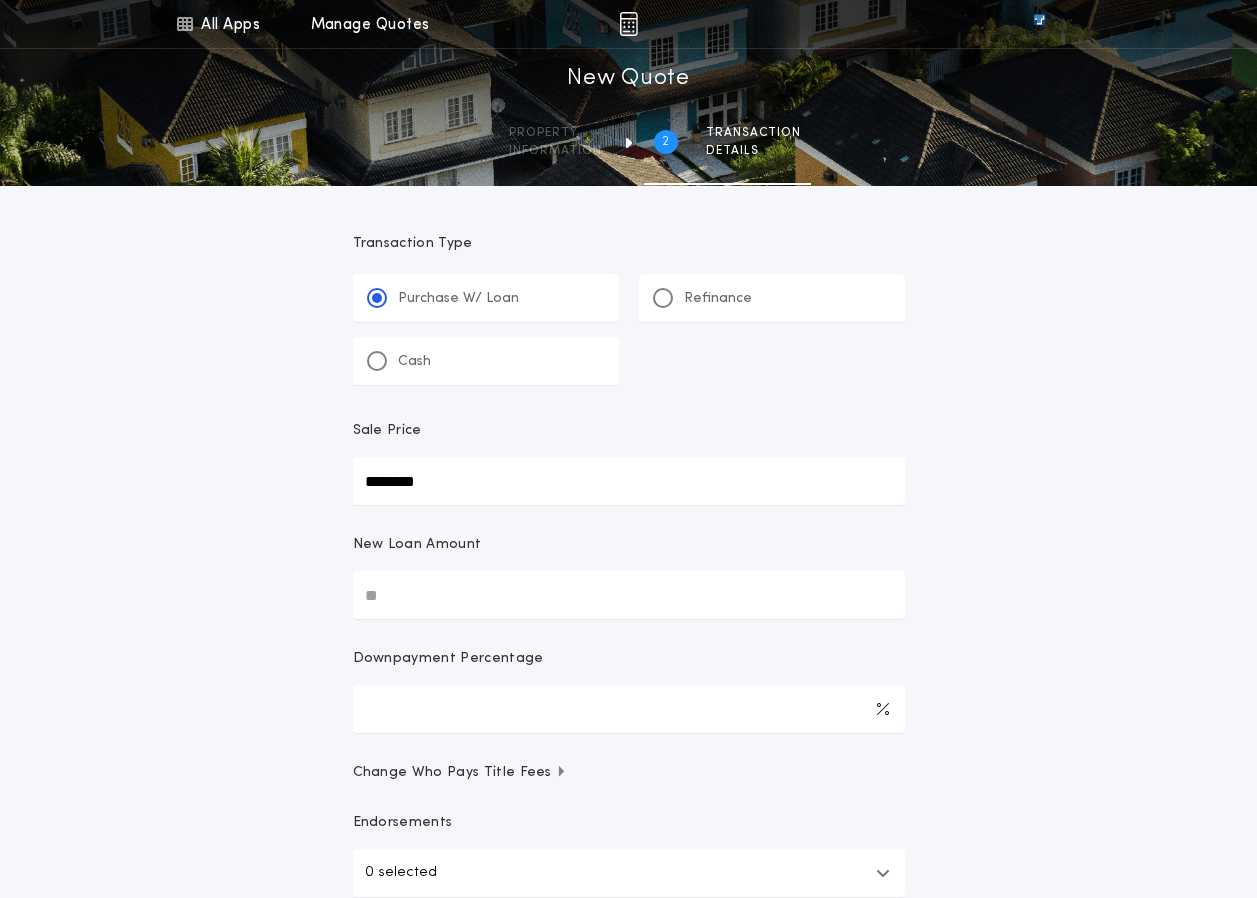 click on "********" at bounding box center [629, 481] 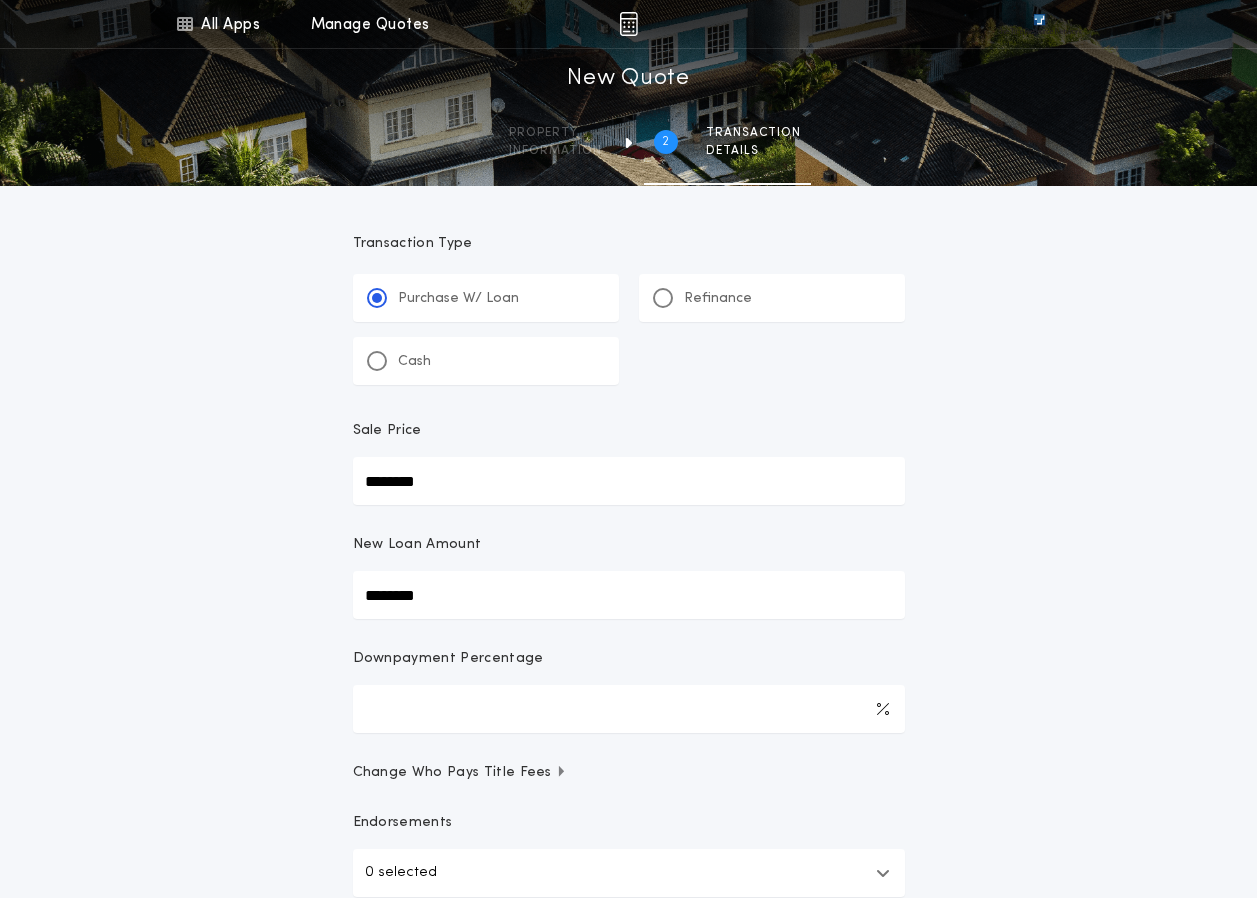type on "********" 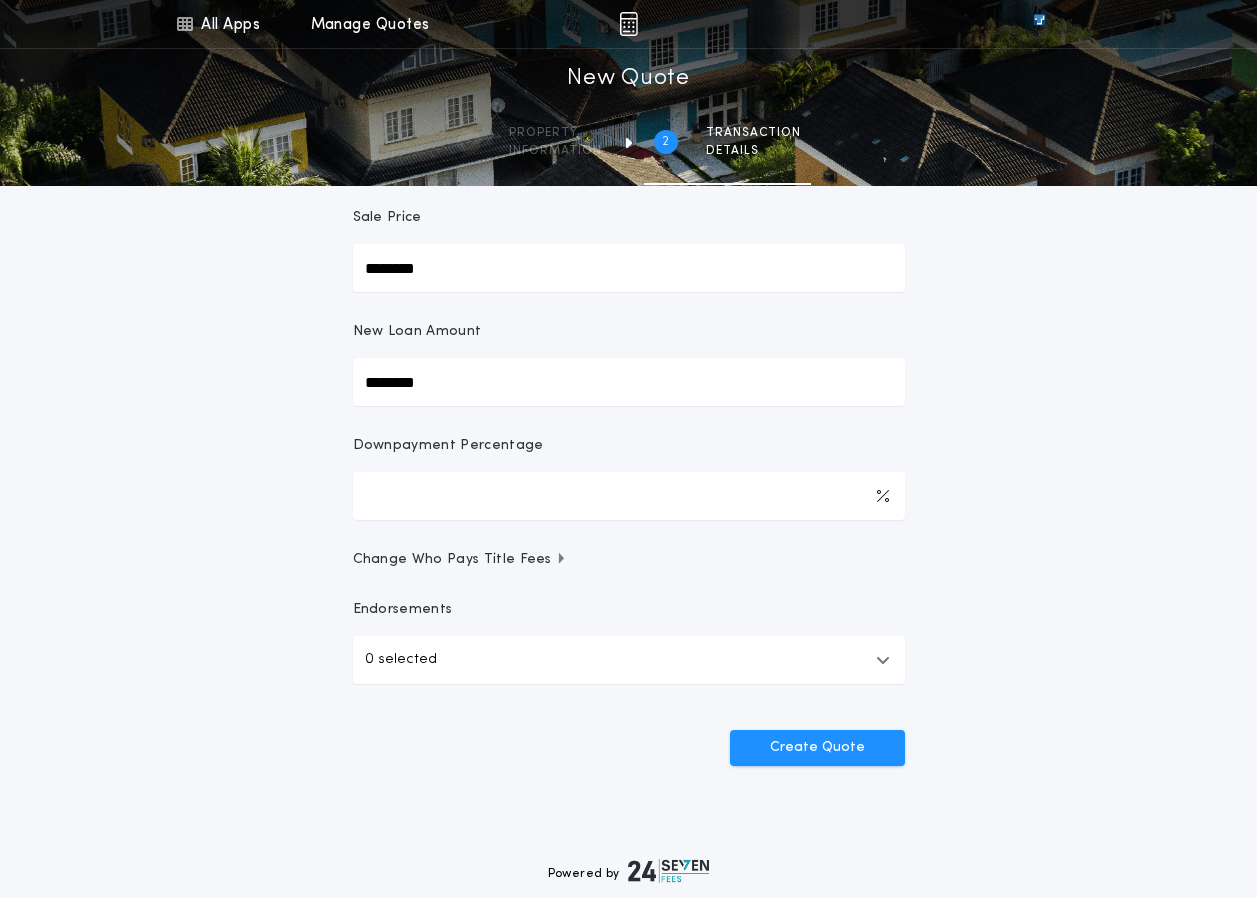 scroll, scrollTop: 300, scrollLeft: 0, axis: vertical 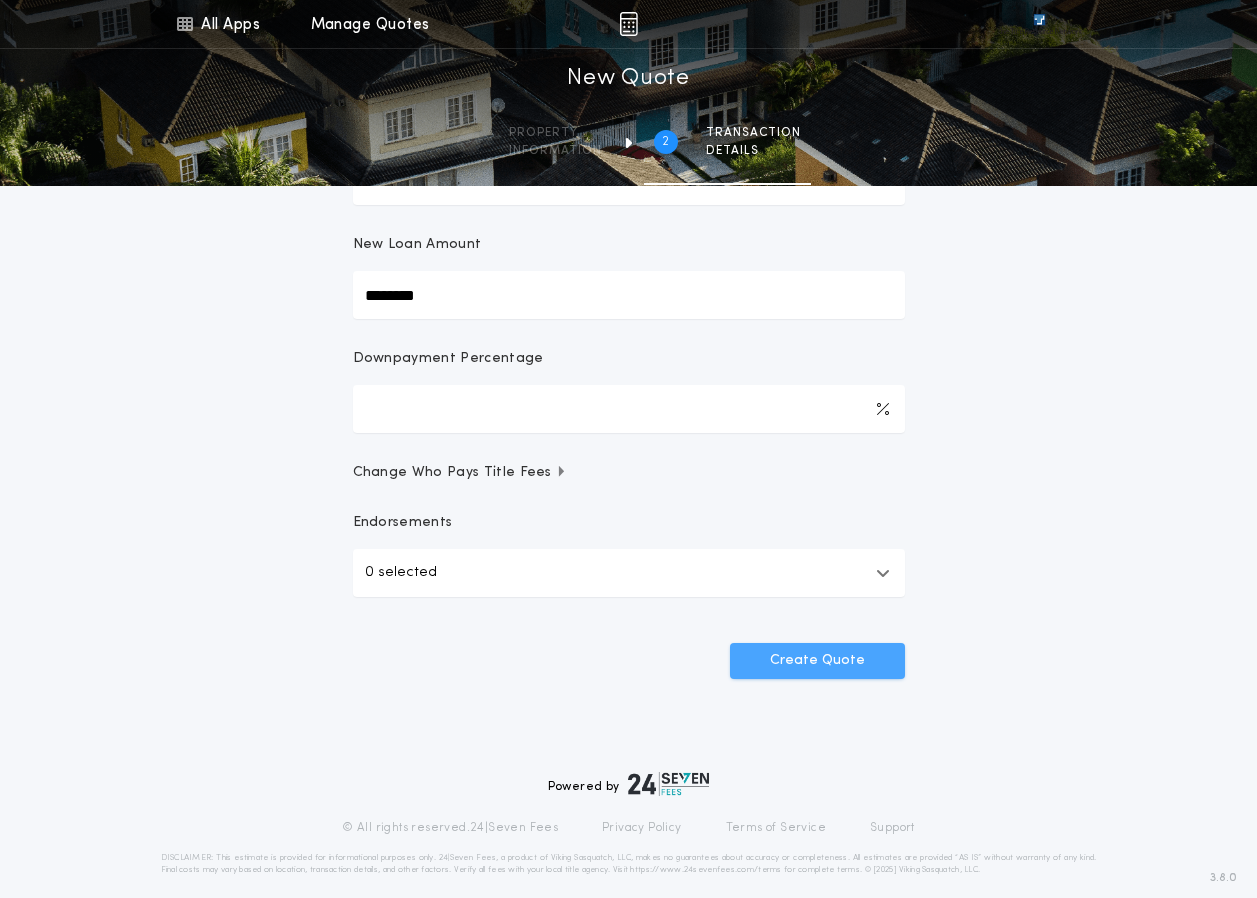 click on "Create Quote" at bounding box center [817, 661] 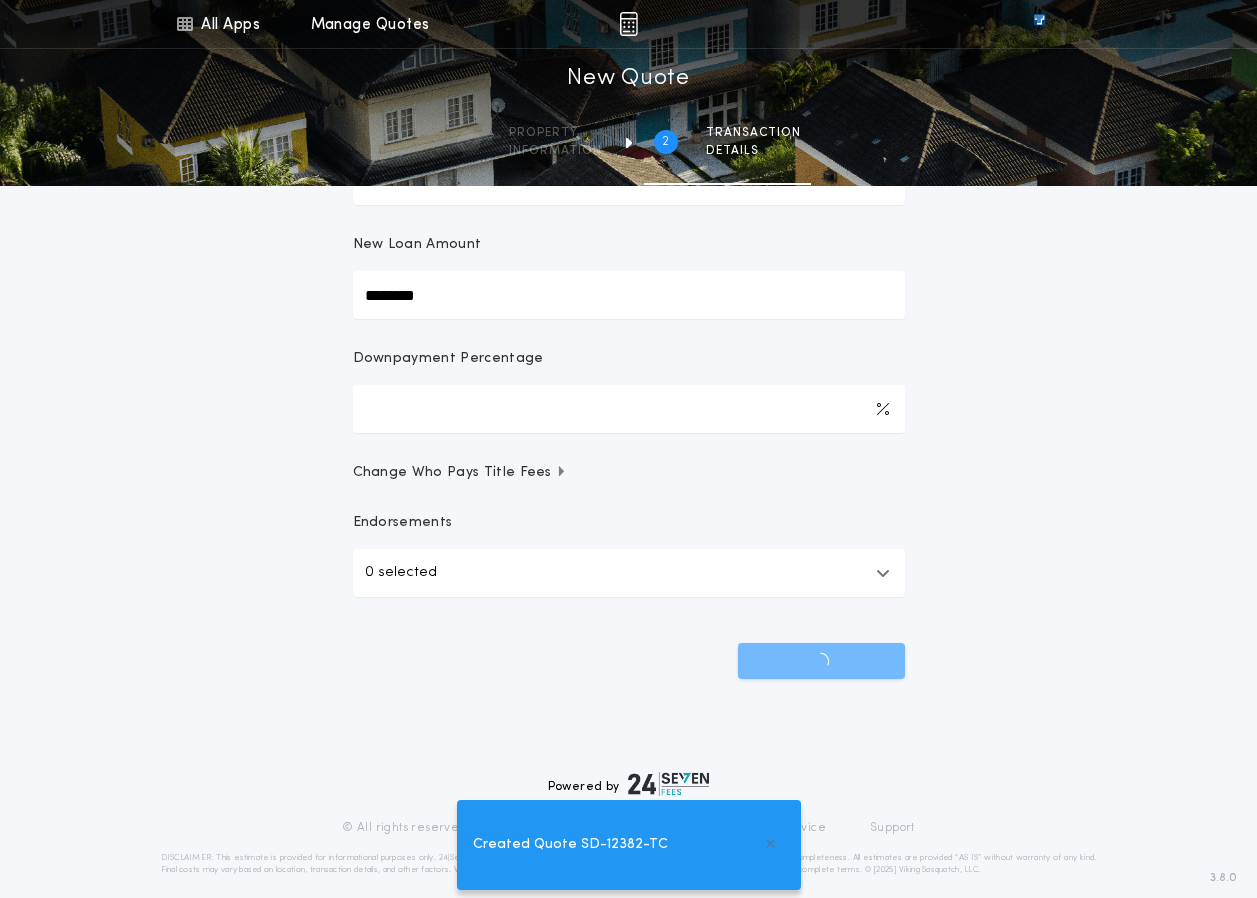 scroll, scrollTop: 0, scrollLeft: 0, axis: both 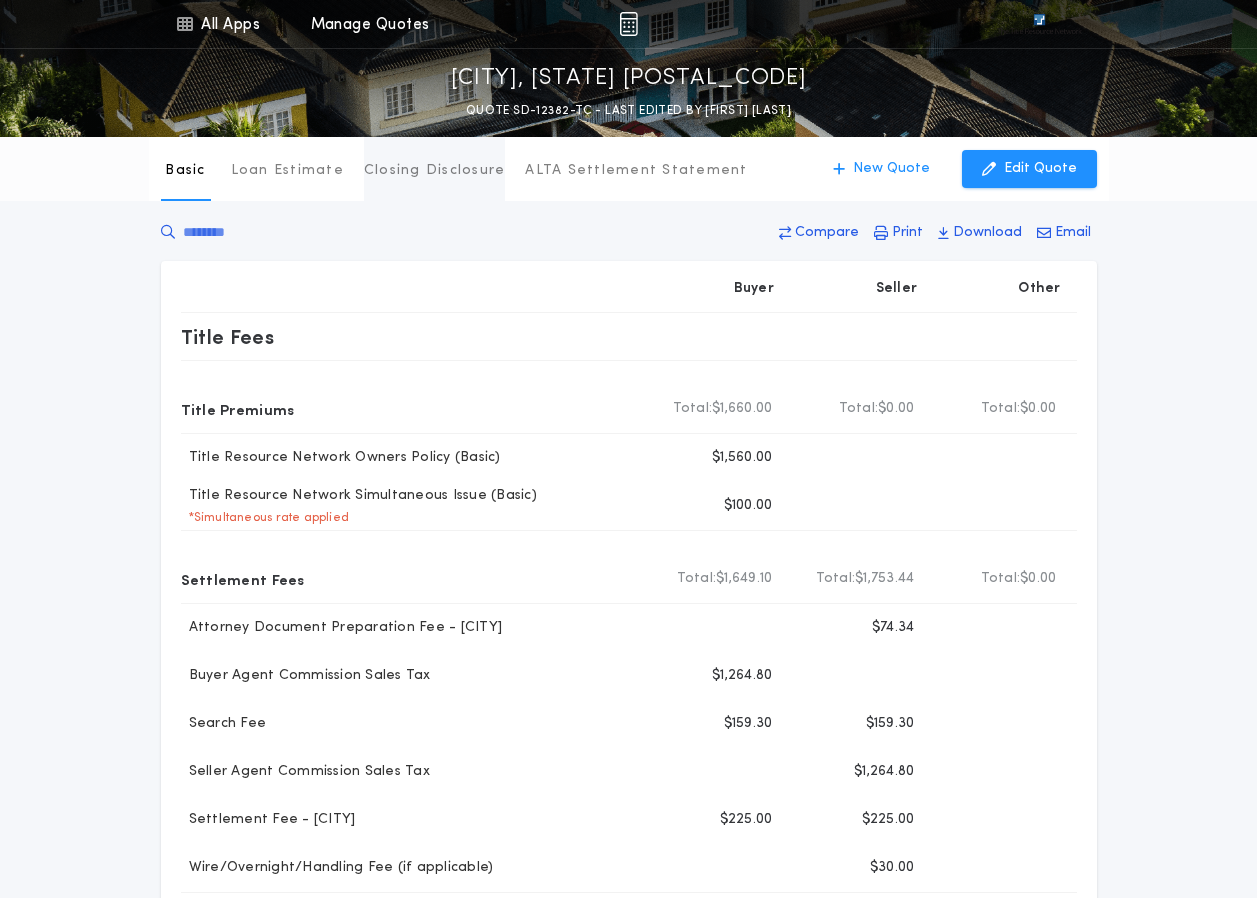 click on "Closing Disclosure" at bounding box center [435, 171] 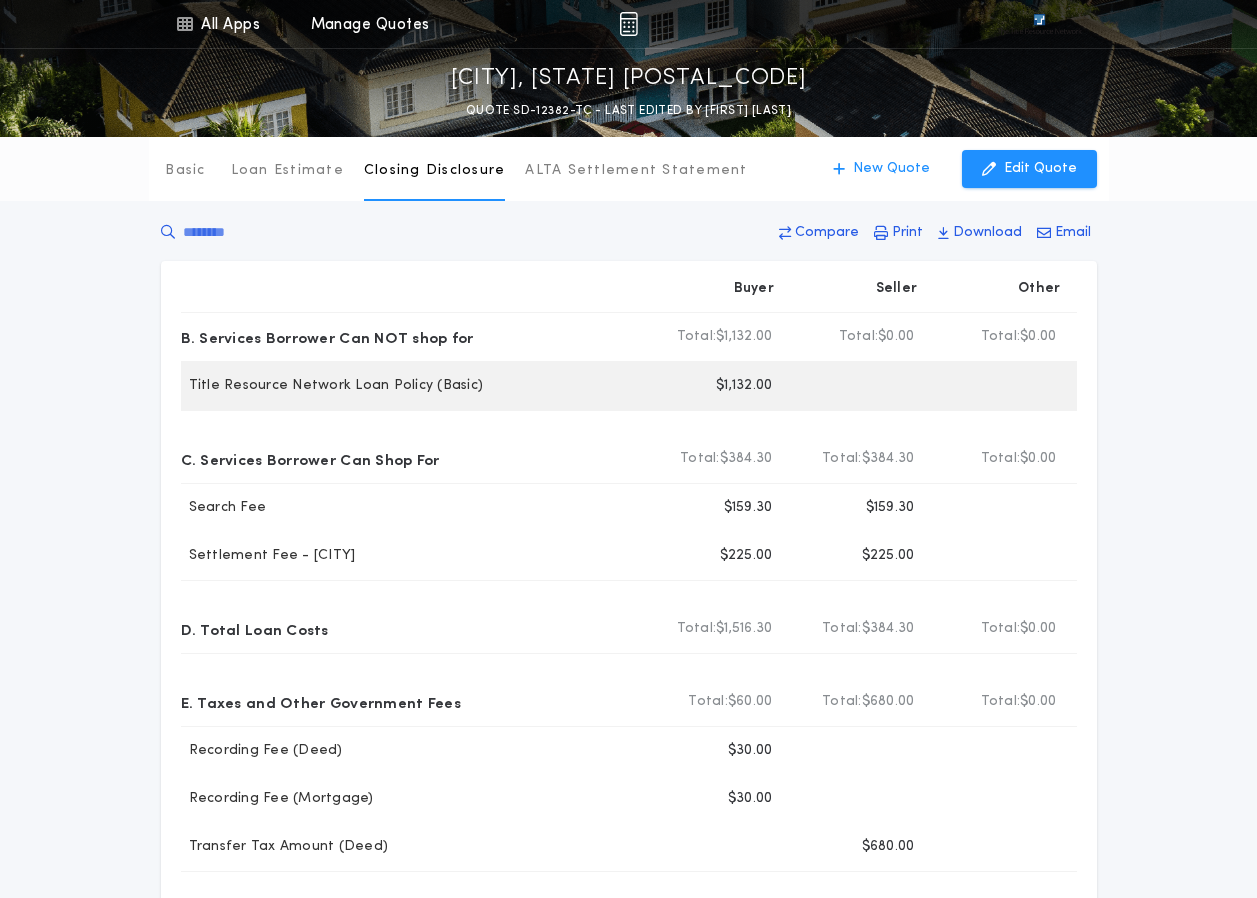 click on "Buyer [PRICE]" at bounding box center [717, 386] 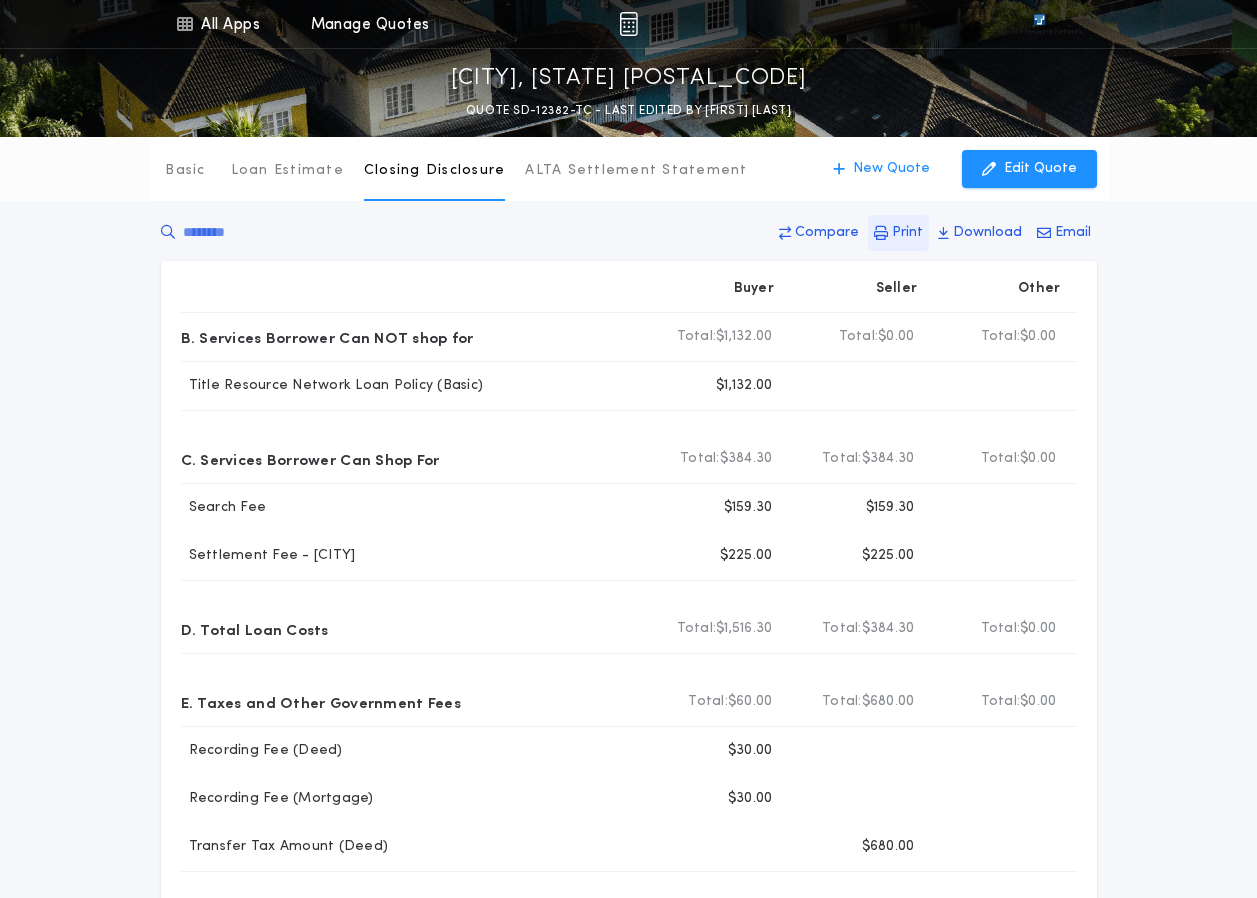 click on "Print" at bounding box center [827, 233] 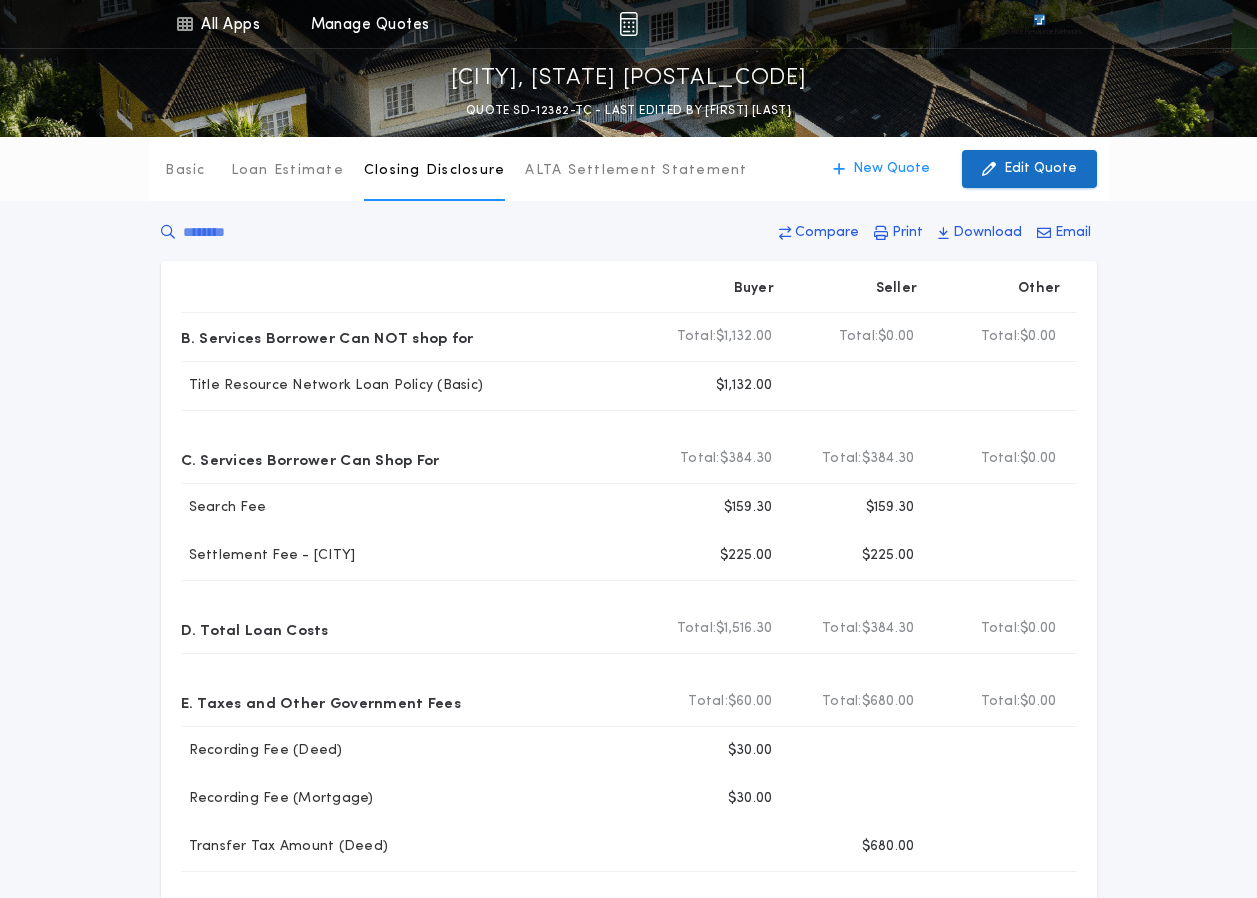 click on "Edit Quote" at bounding box center [1040, 169] 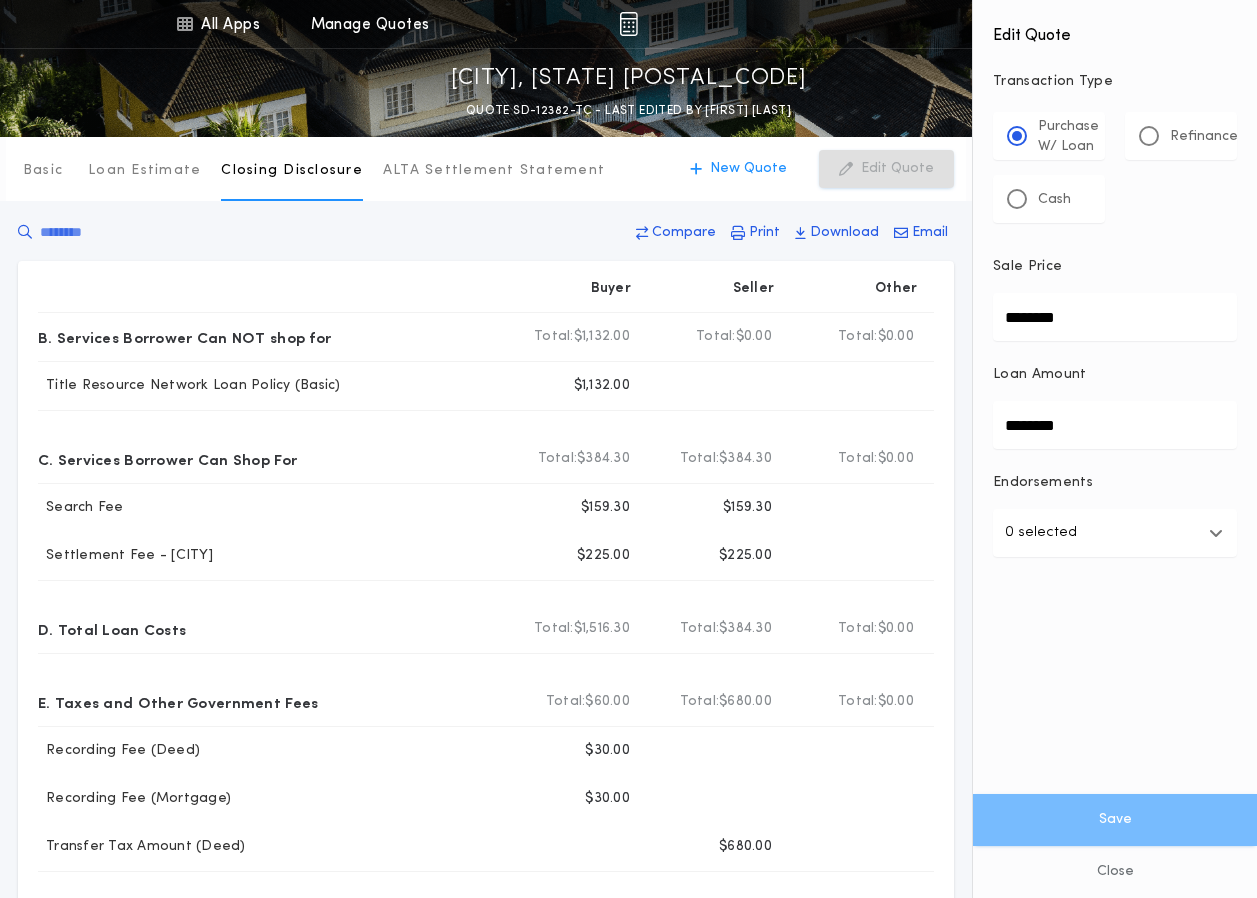 click on "********" at bounding box center (1115, 317) 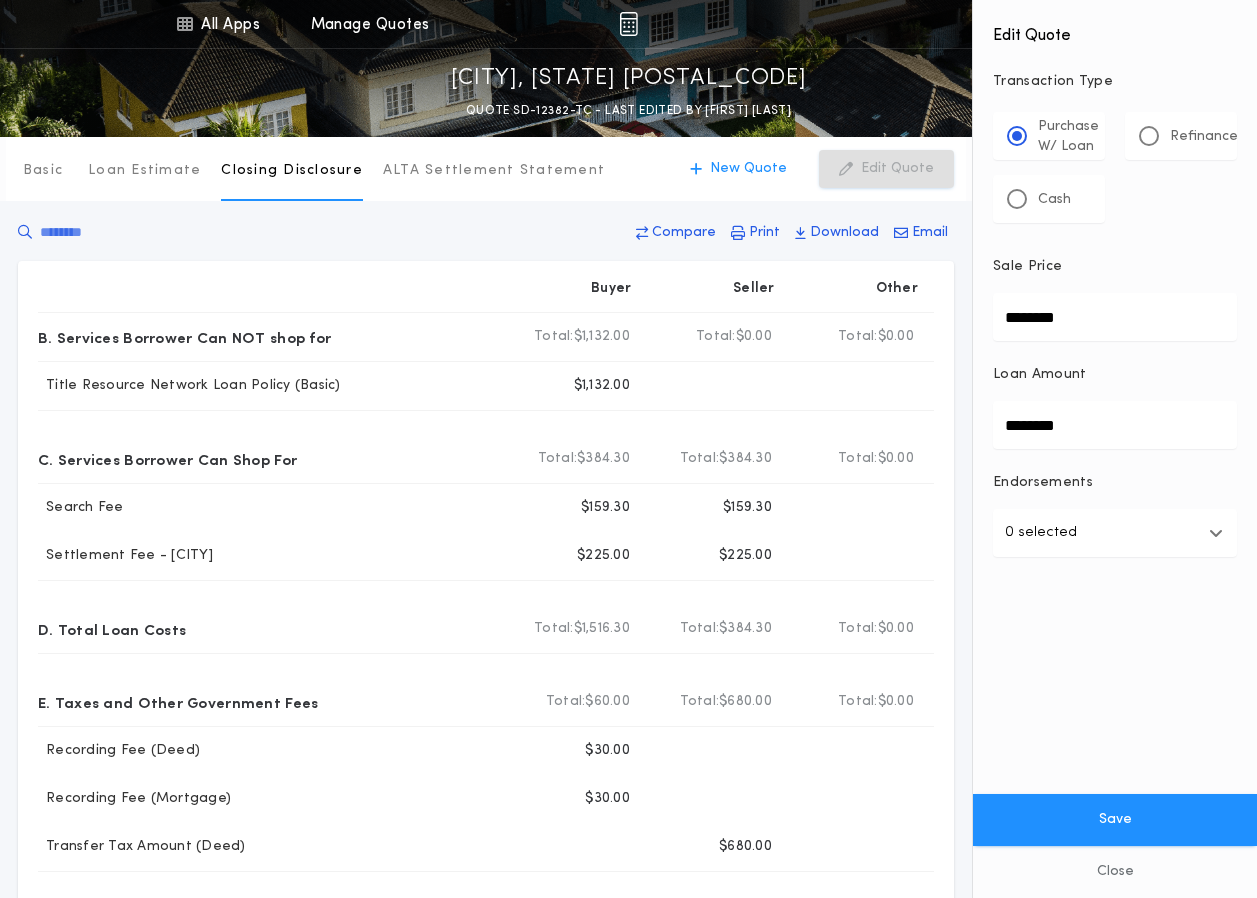 type on "********" 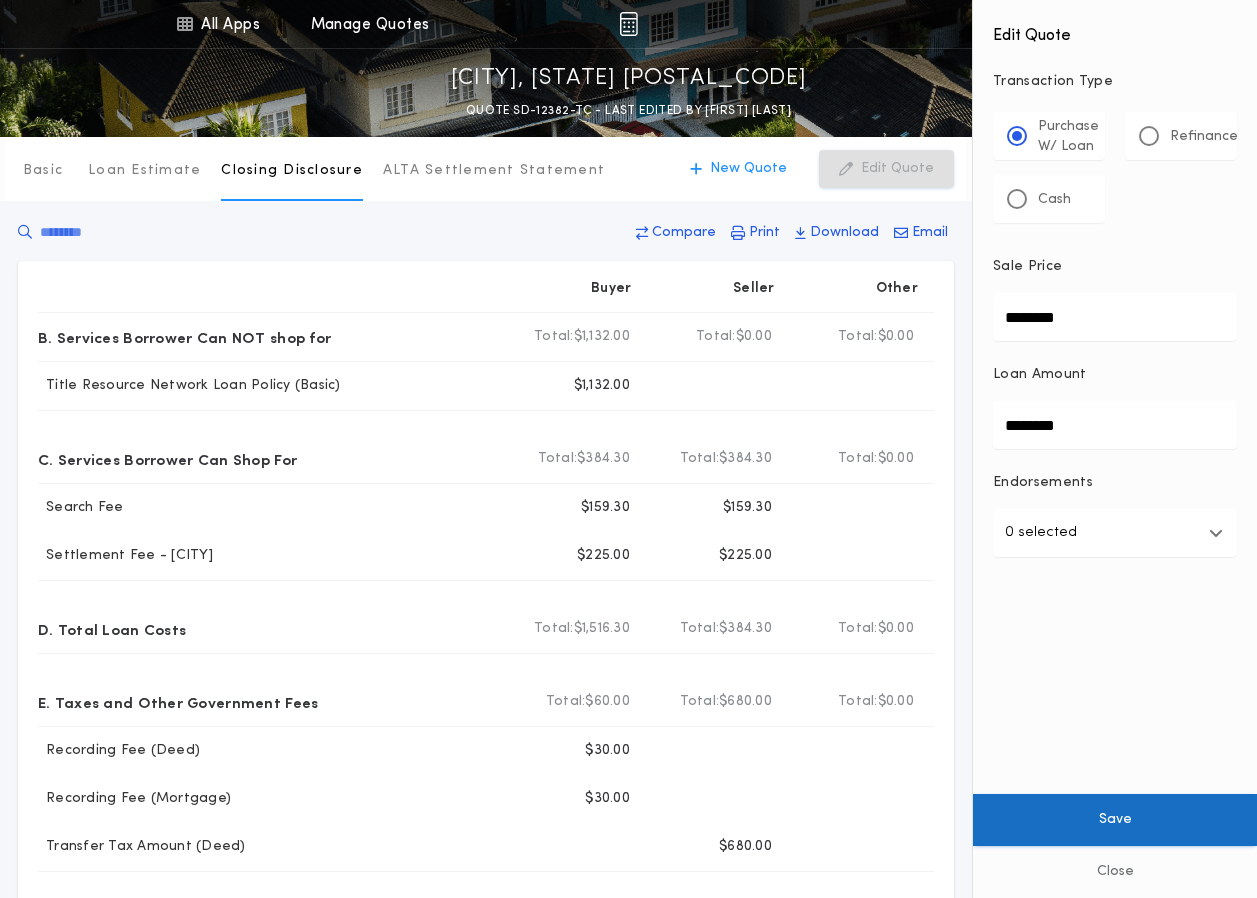click on "Save" at bounding box center (1115, 820) 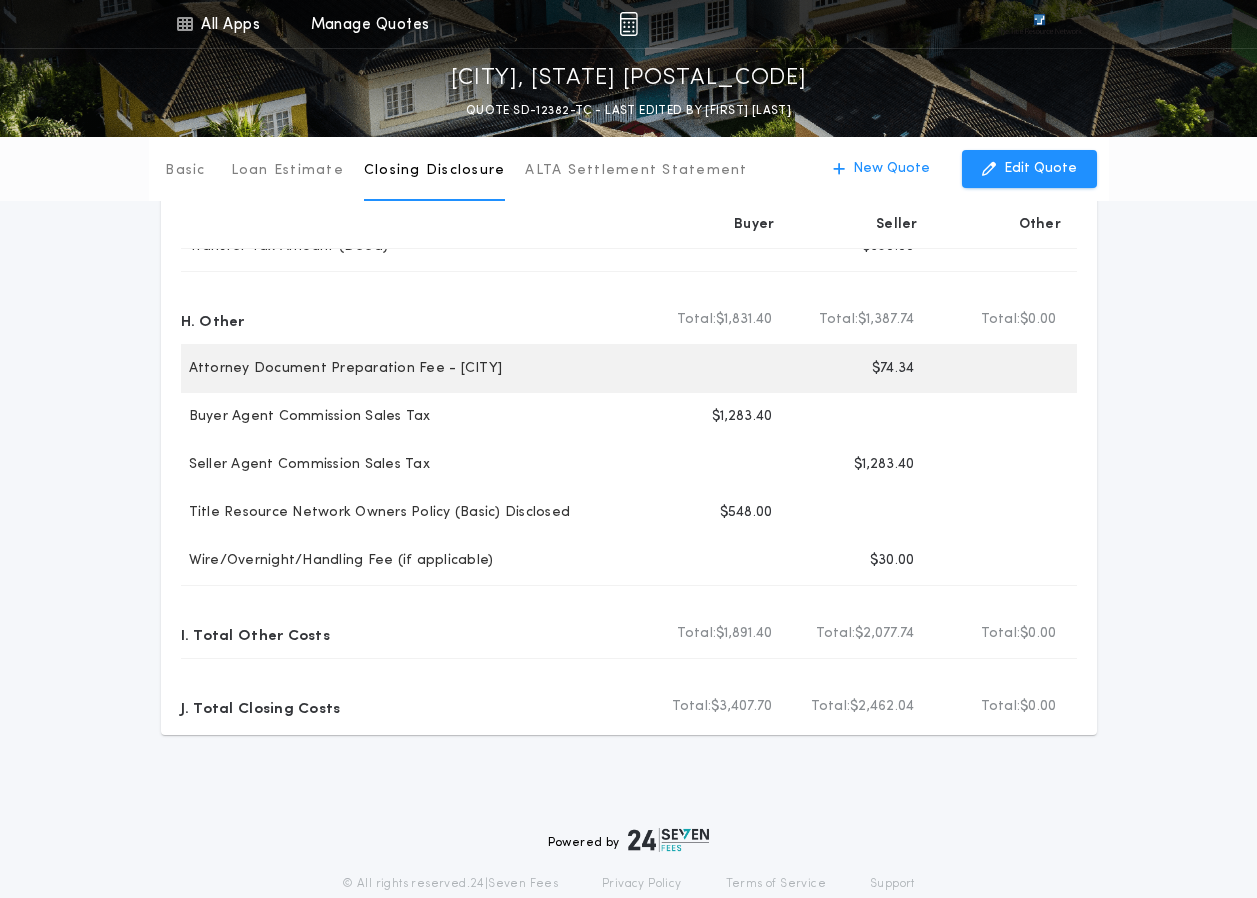 scroll, scrollTop: 0, scrollLeft: 0, axis: both 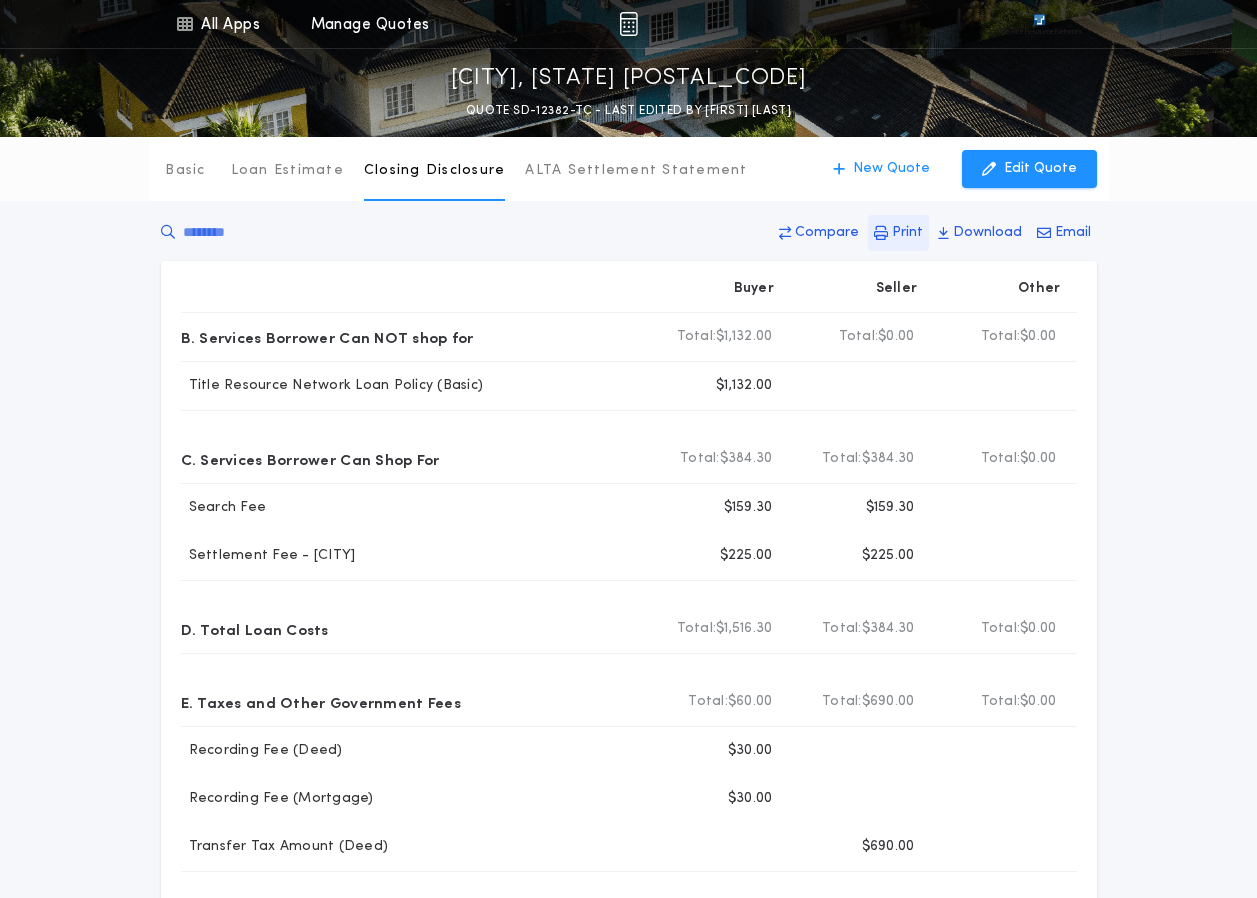 click on "Print" at bounding box center (827, 233) 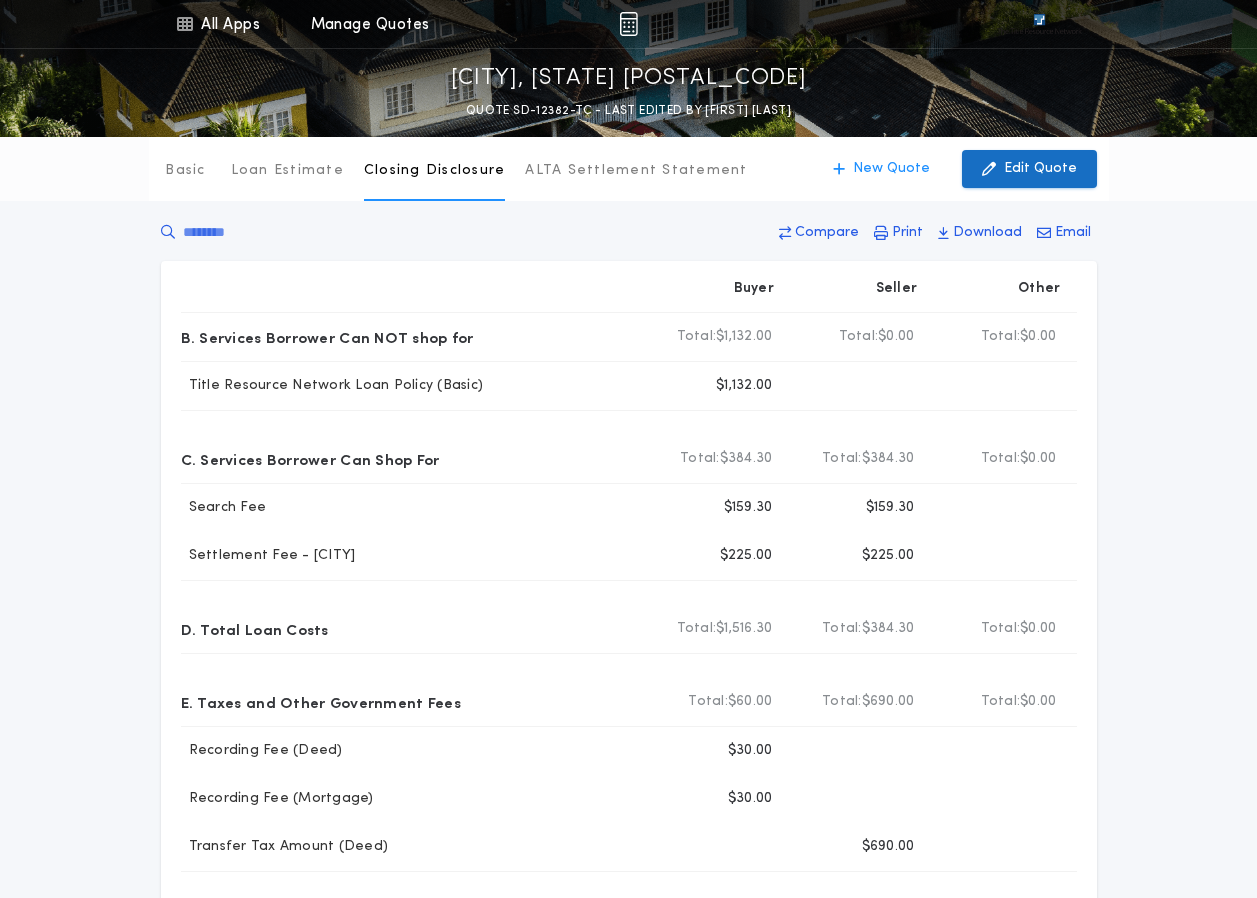 click on "Edit Quote" at bounding box center [1040, 169] 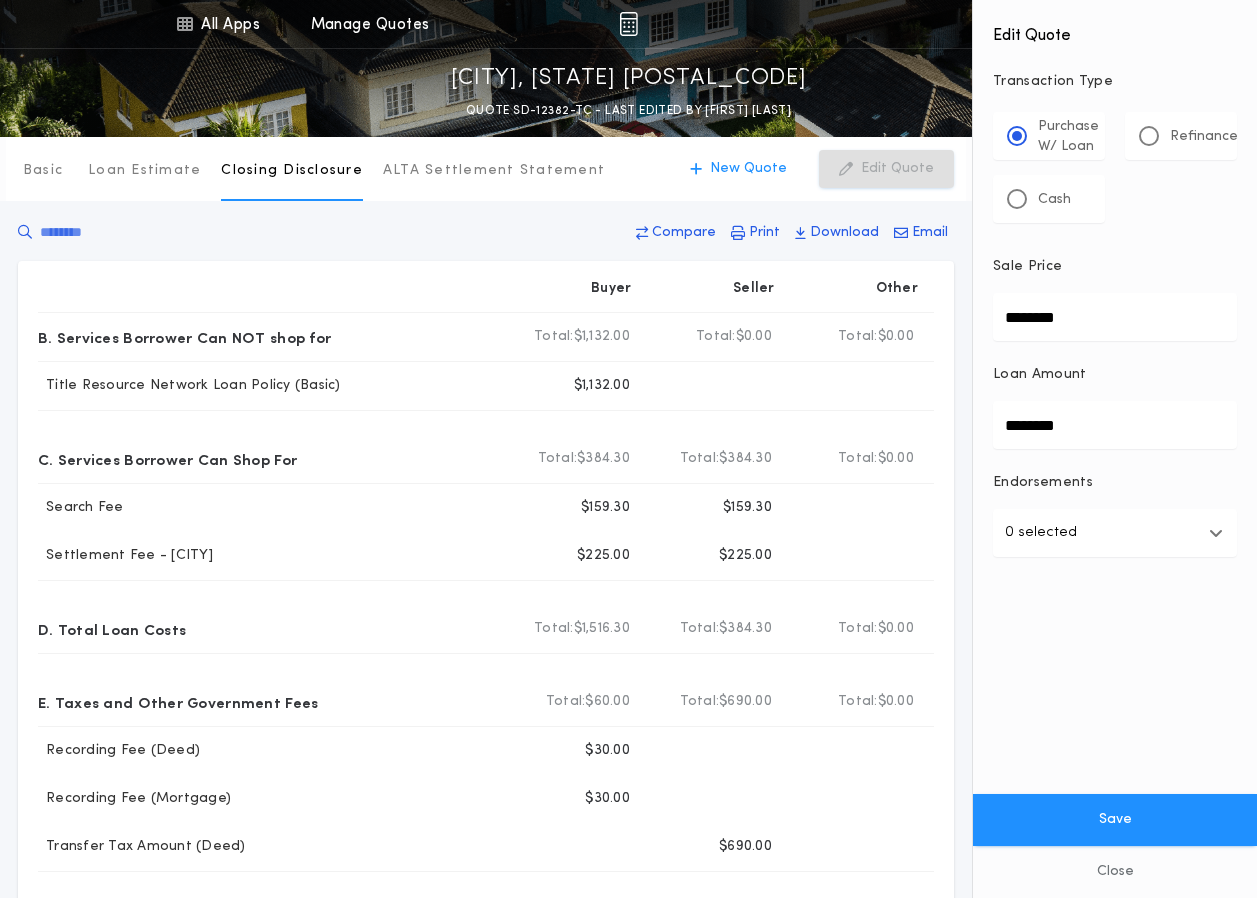 type on "********" 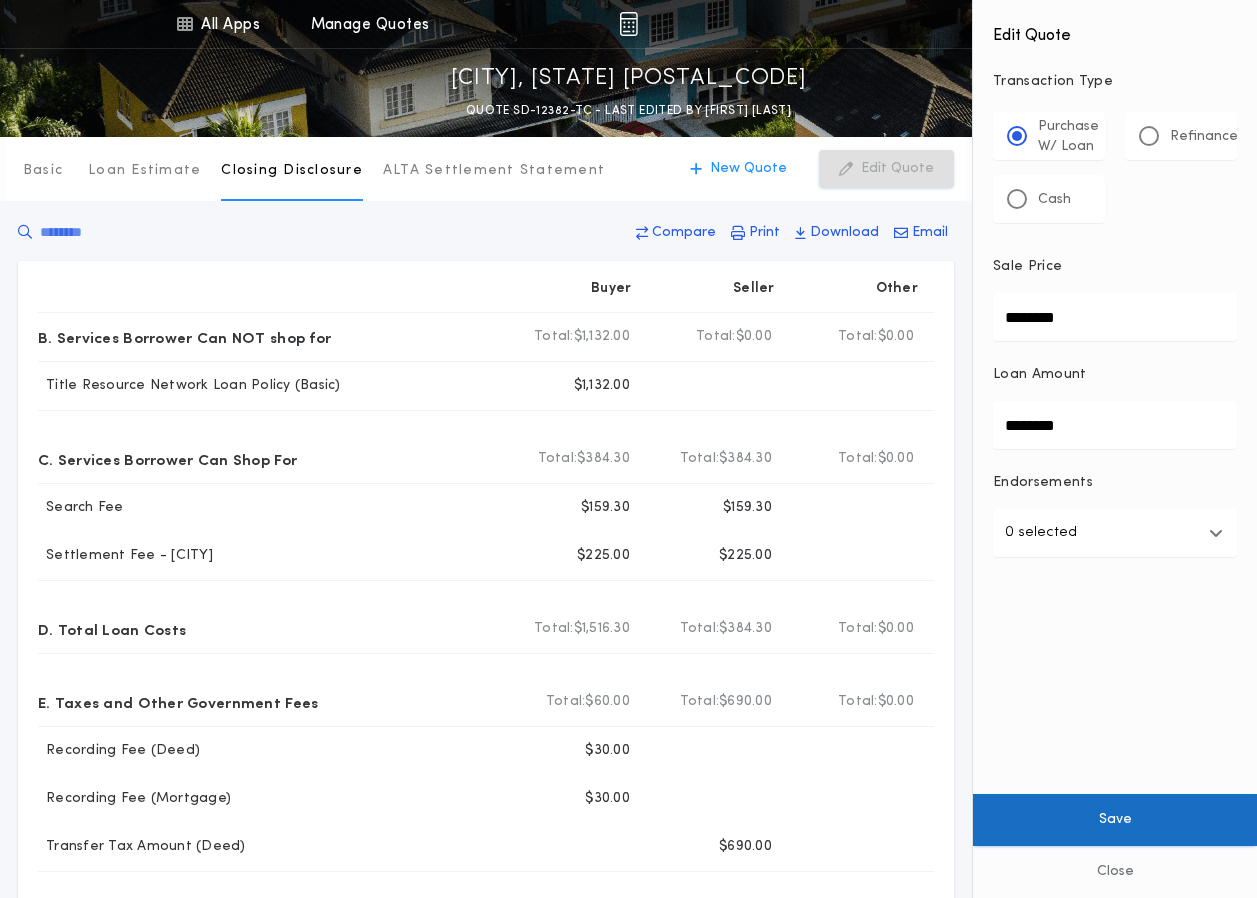 click on "Save" at bounding box center [1115, 820] 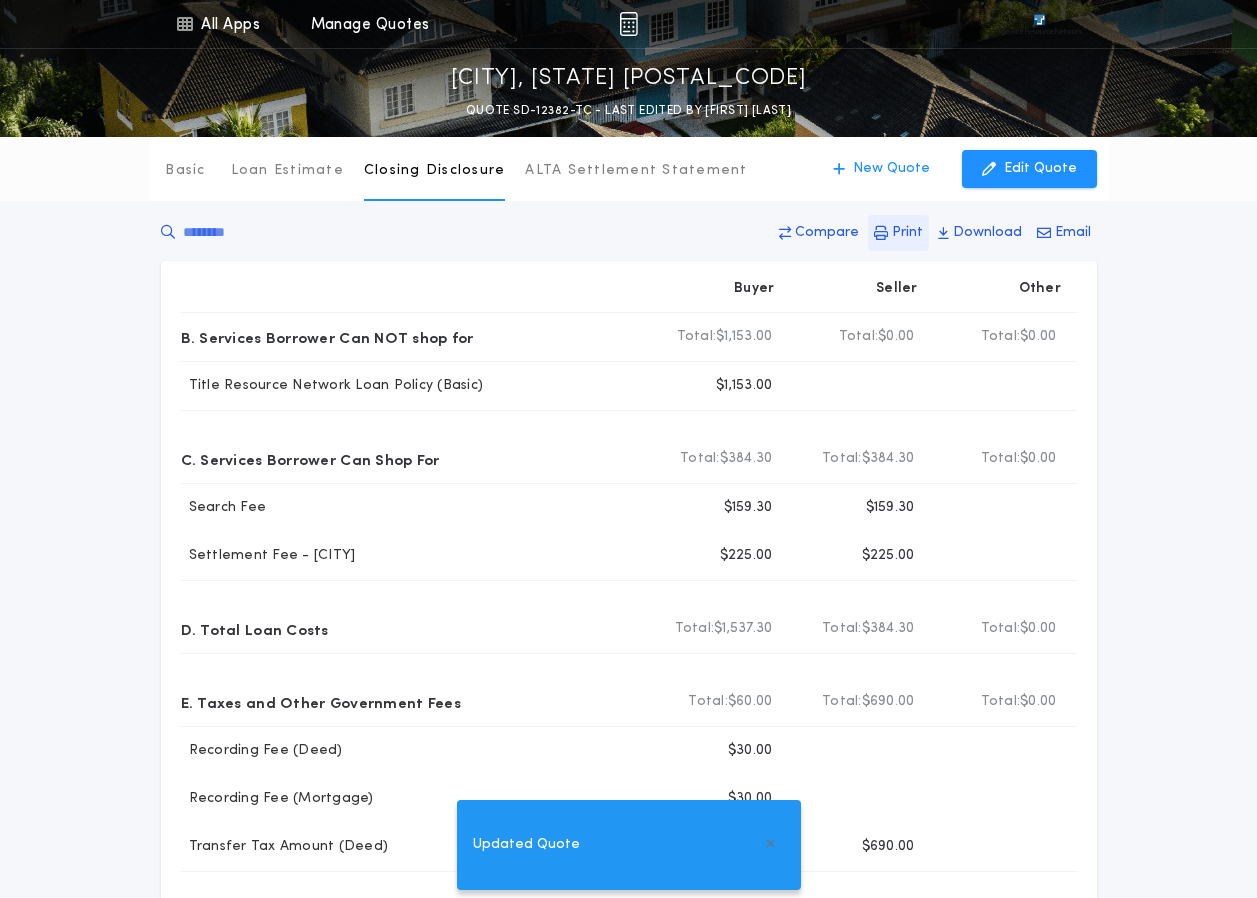 click on "Print" at bounding box center [827, 233] 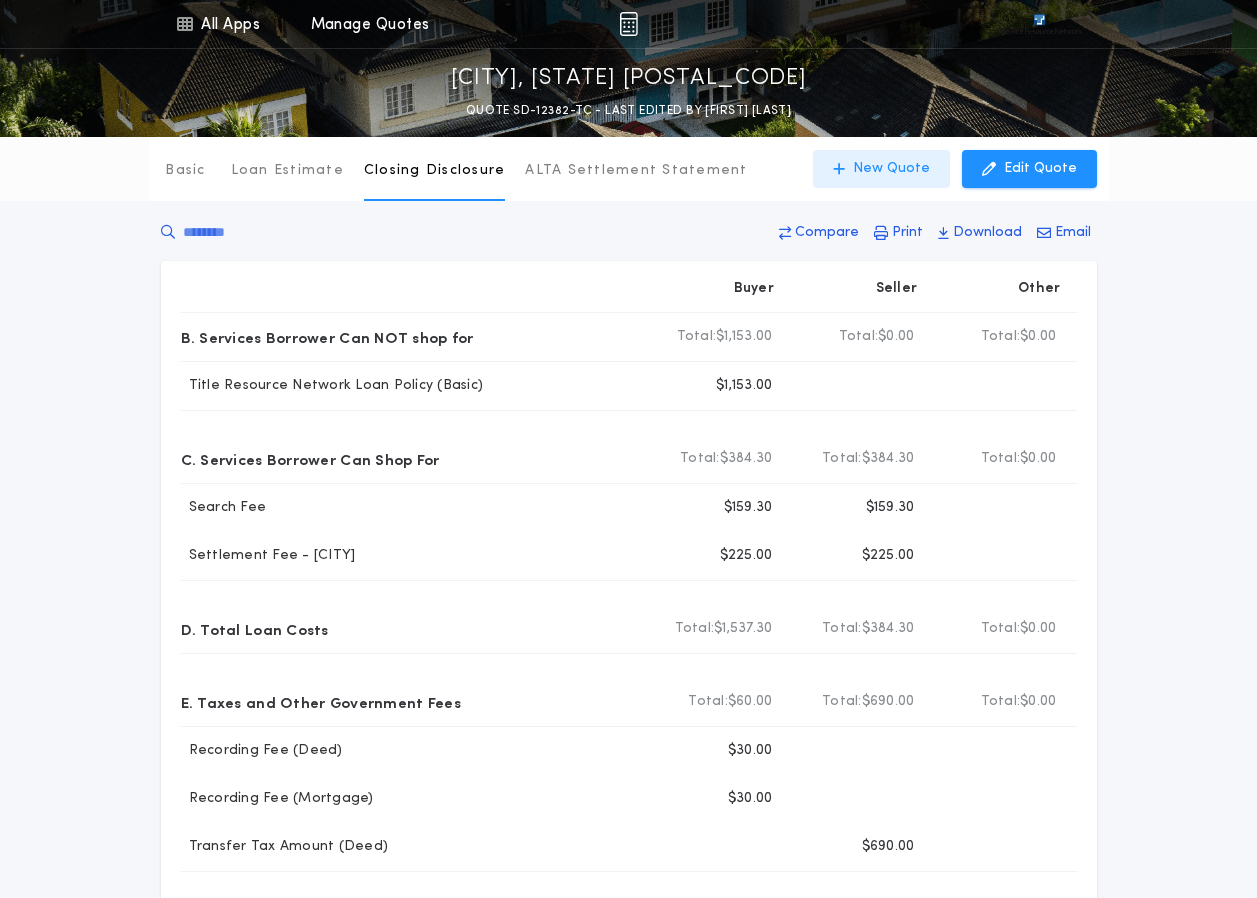 click on "New Quote" at bounding box center (881, 169) 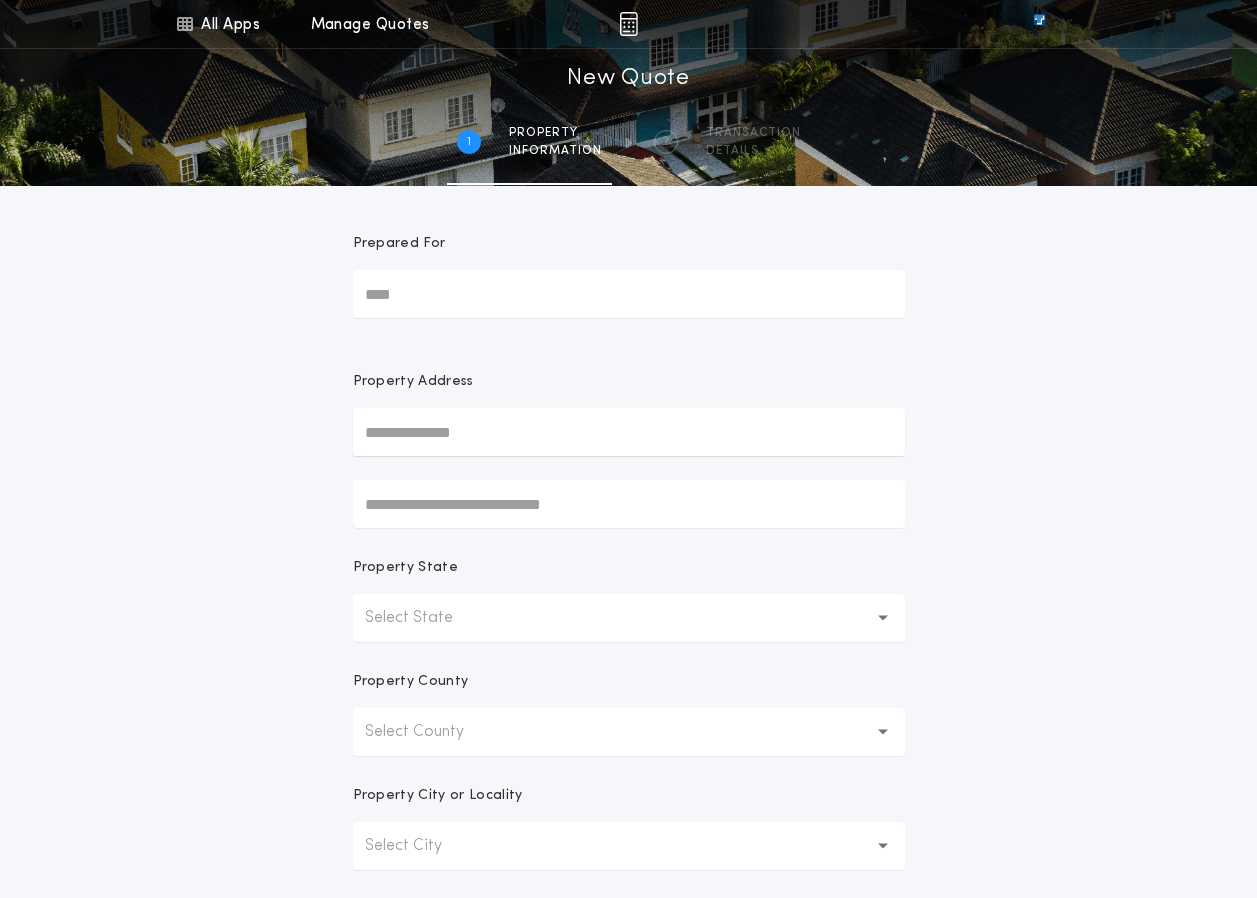 click on "Select State" at bounding box center (629, 618) 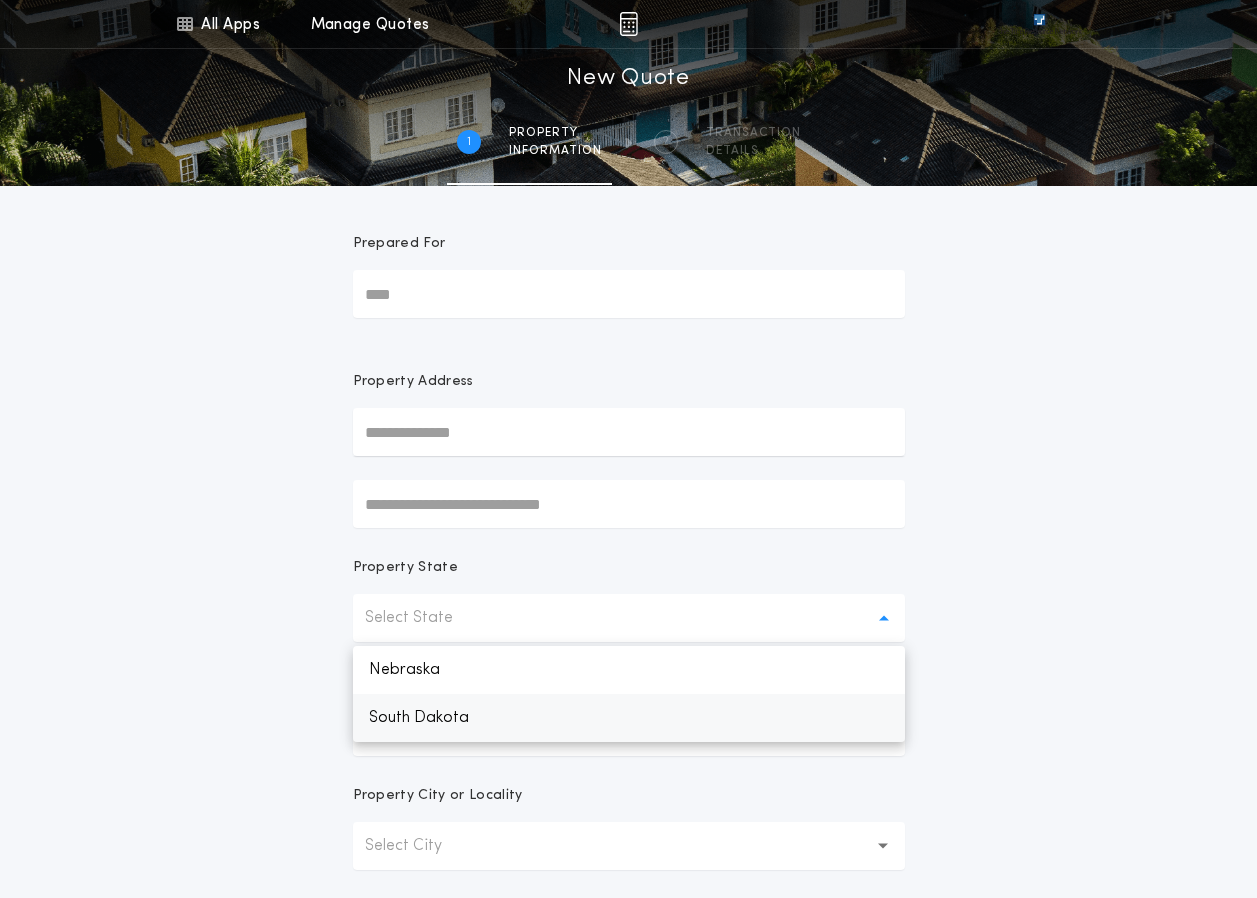 click on "South Dakota" at bounding box center (629, 718) 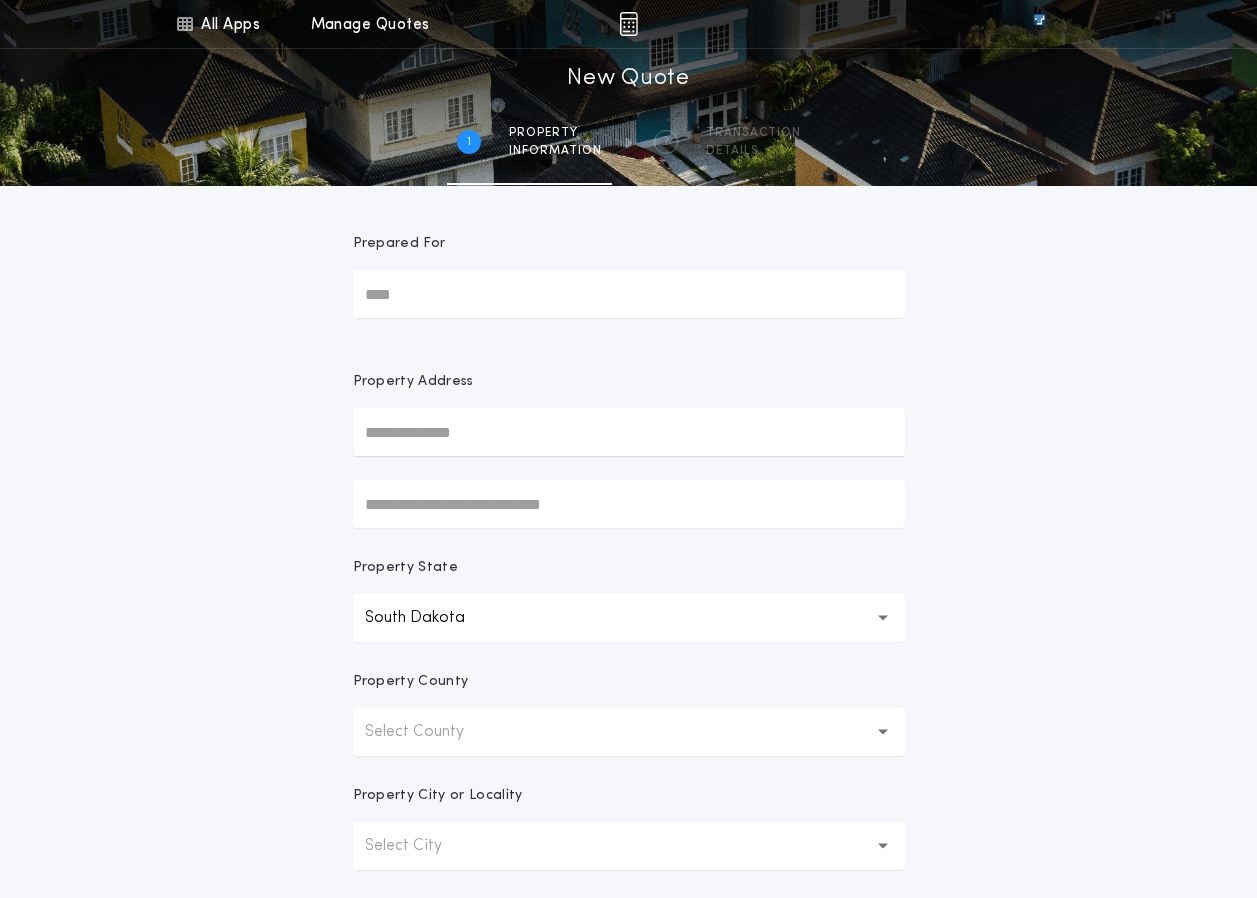 click on "Select County" at bounding box center (430, 732) 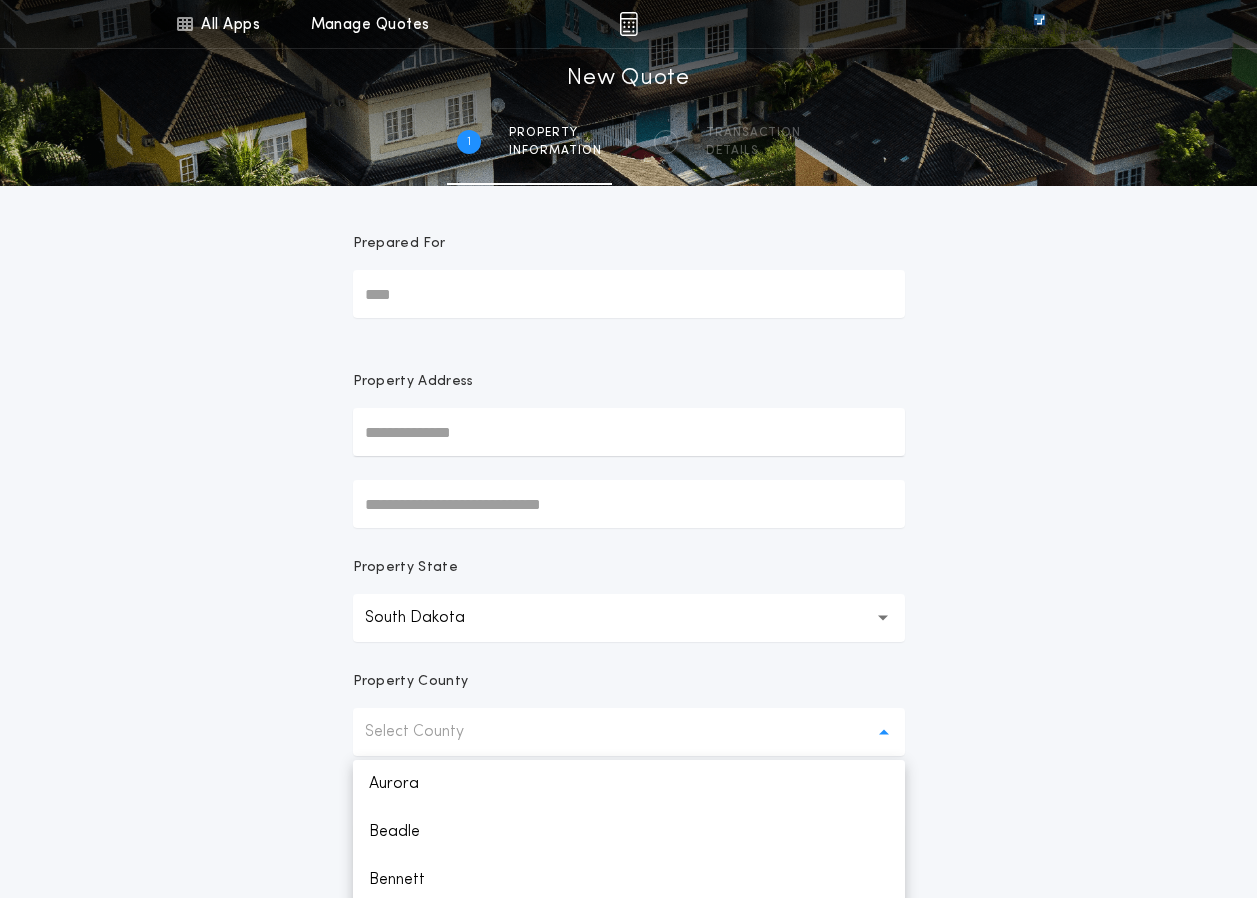 scroll, scrollTop: 62, scrollLeft: 0, axis: vertical 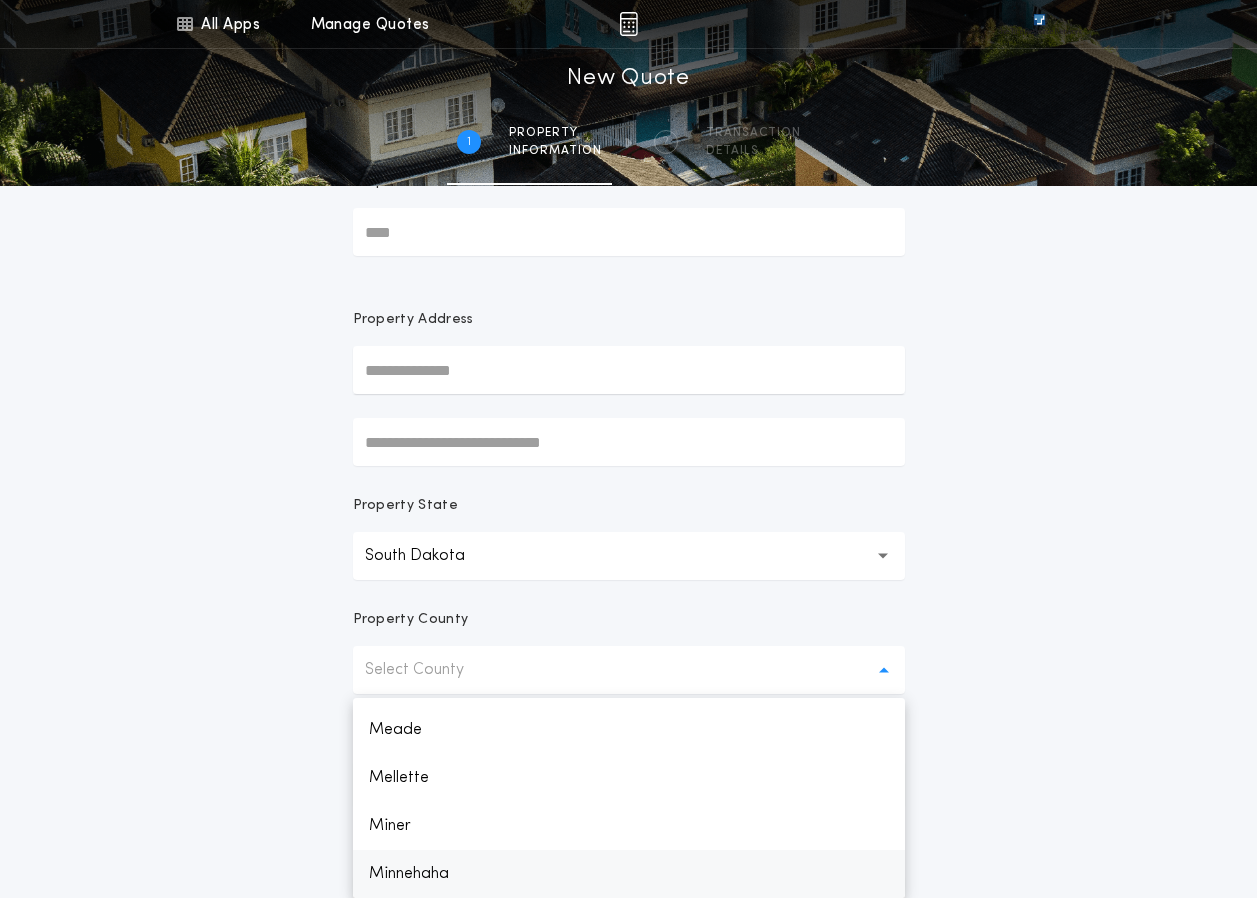 click on "Minnehaha" at bounding box center [629, 874] 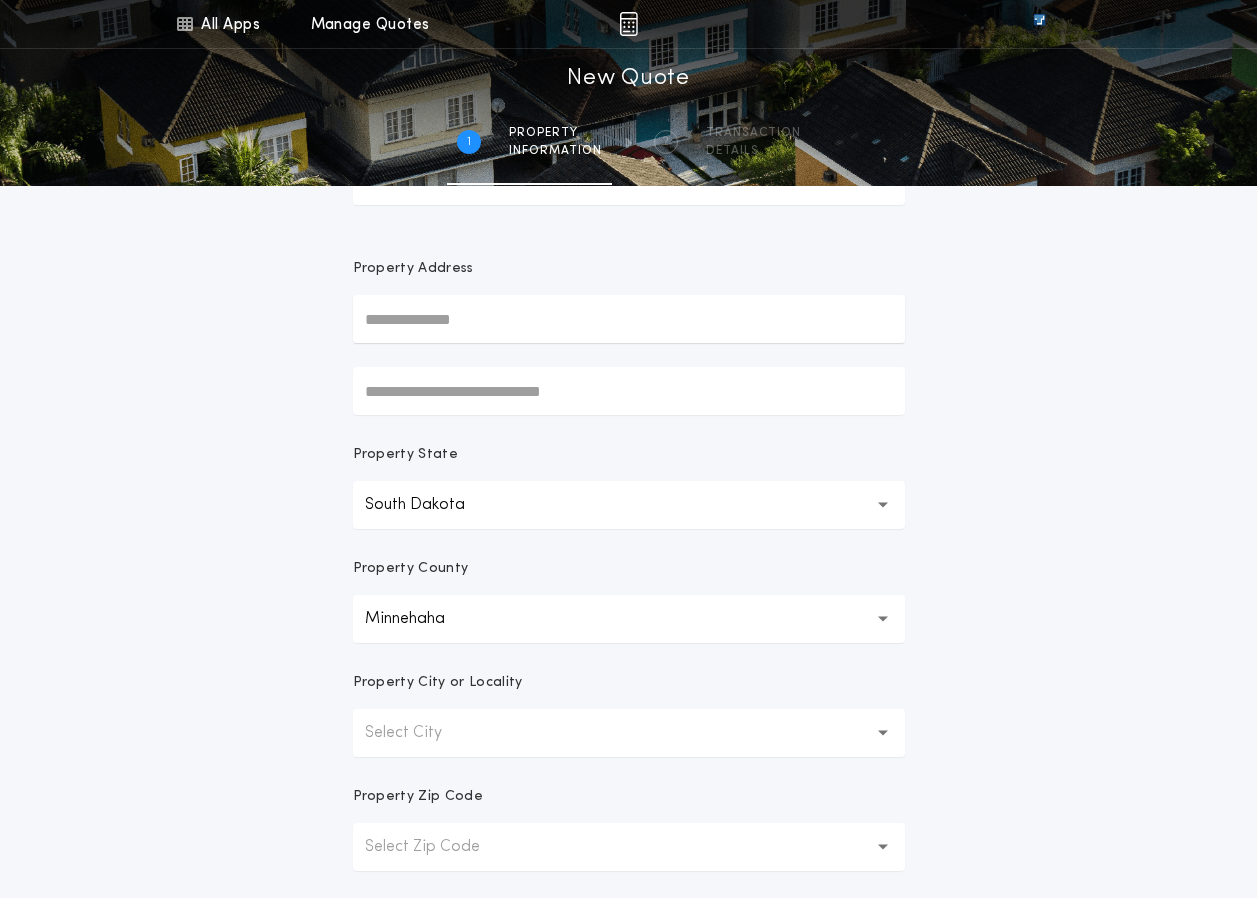 scroll, scrollTop: 162, scrollLeft: 0, axis: vertical 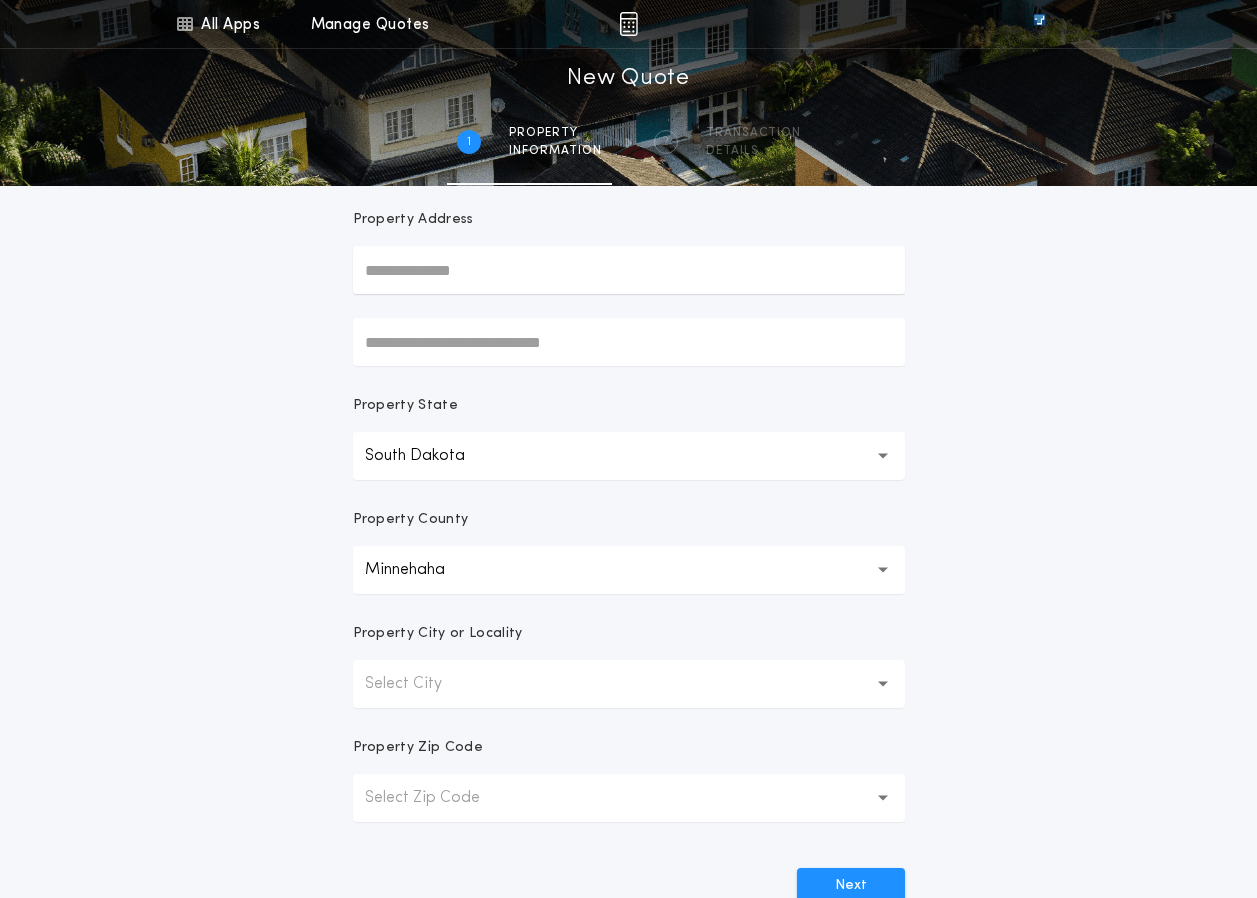 click on "Select City" at bounding box center (419, 684) 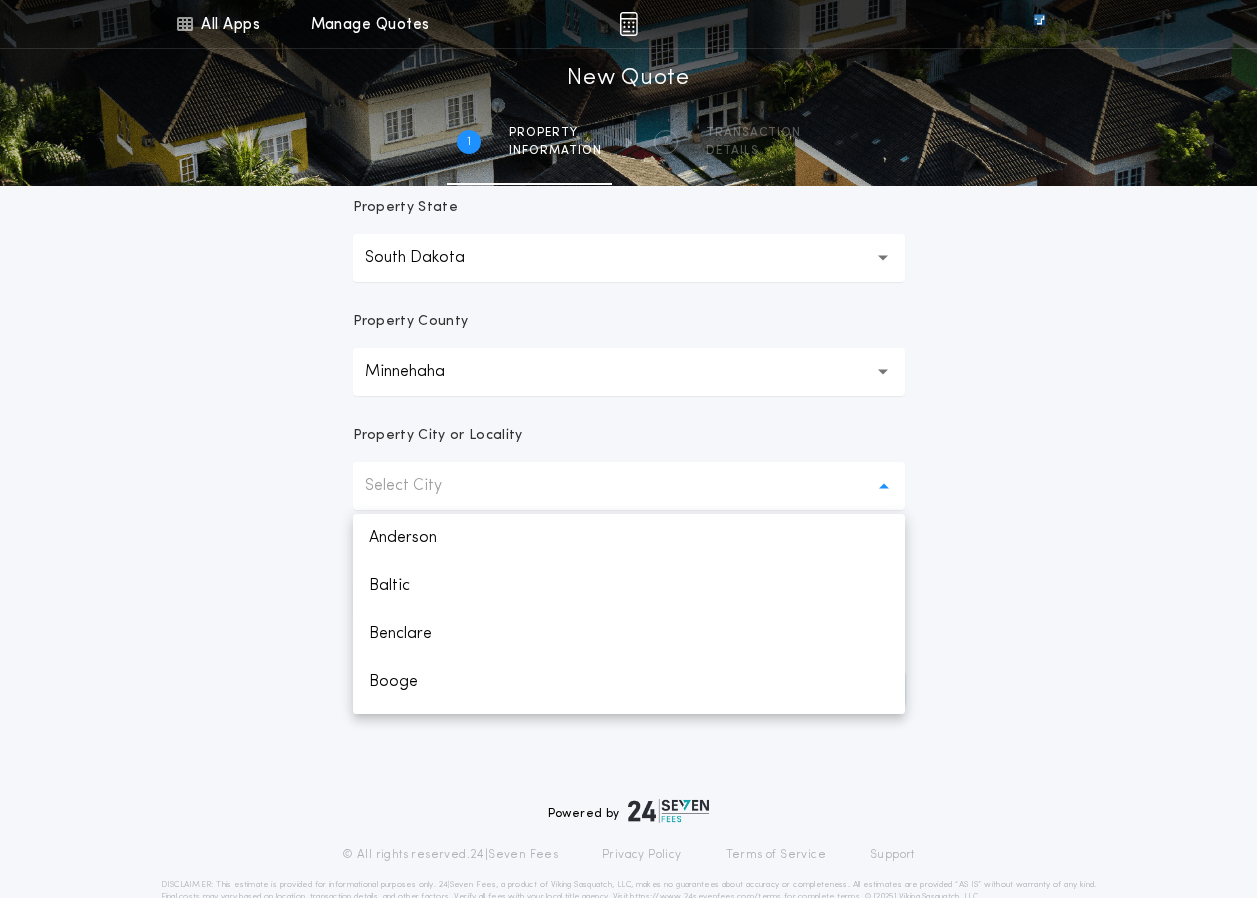 scroll, scrollTop: 362, scrollLeft: 0, axis: vertical 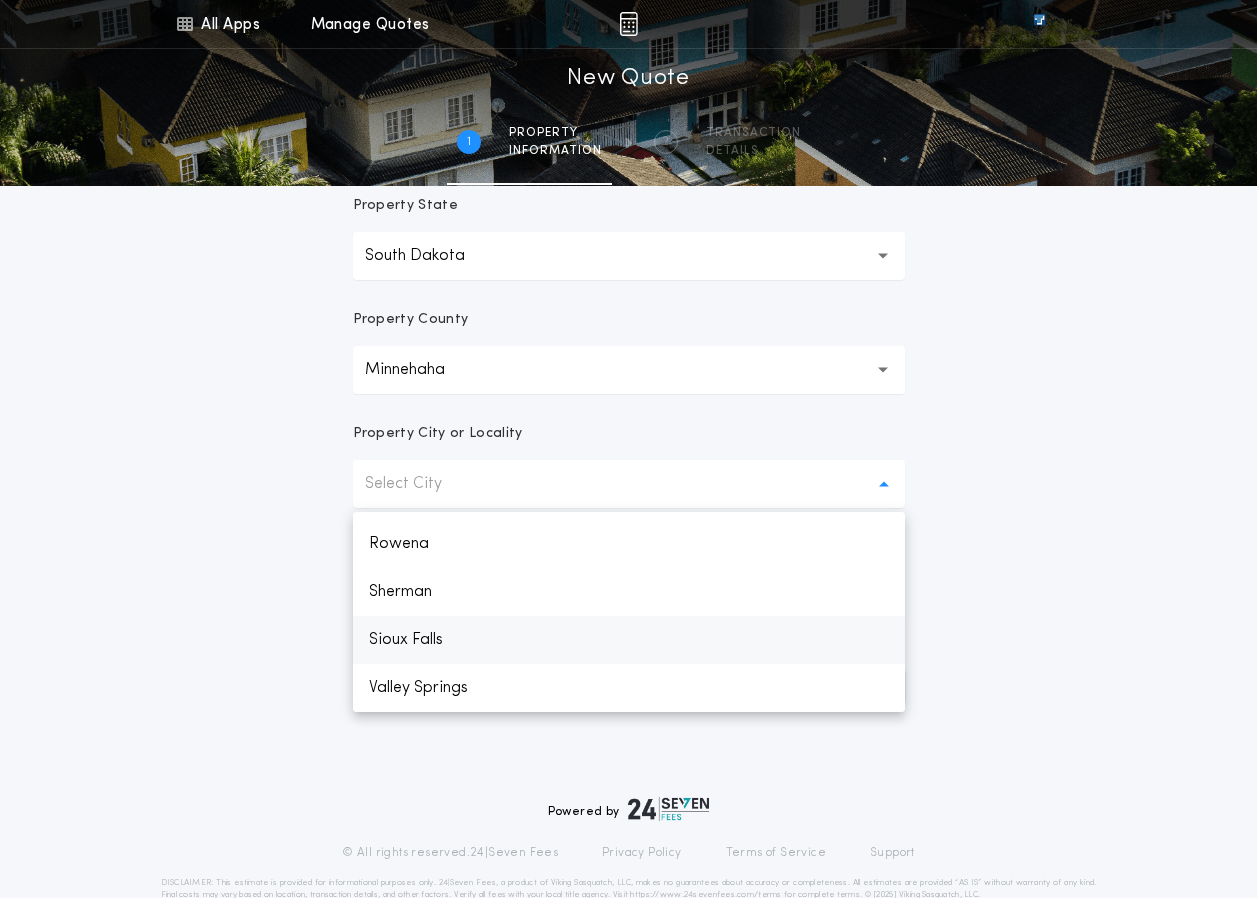 click on "Sioux Falls" at bounding box center [629, 640] 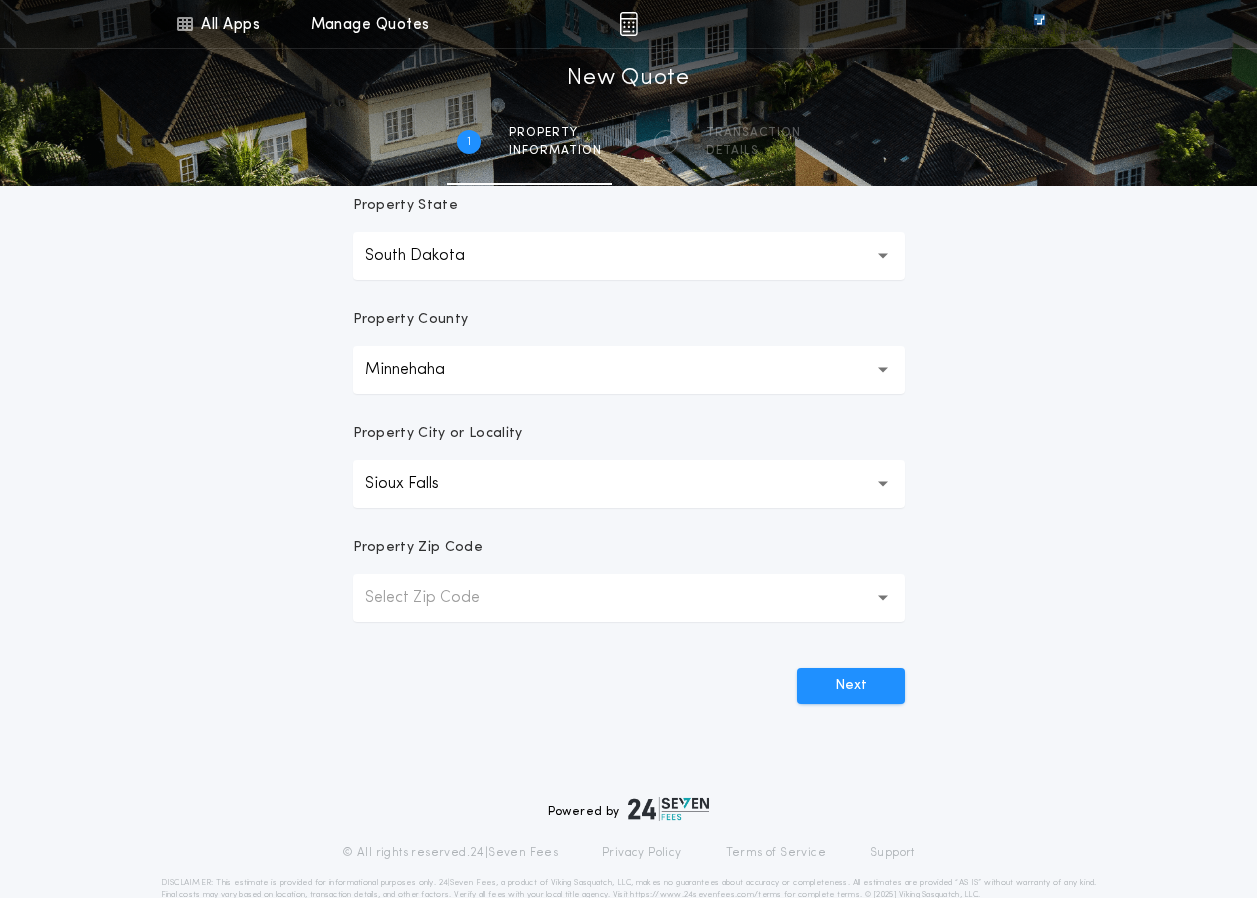 click on "Select Zip Code" at bounding box center [438, 598] 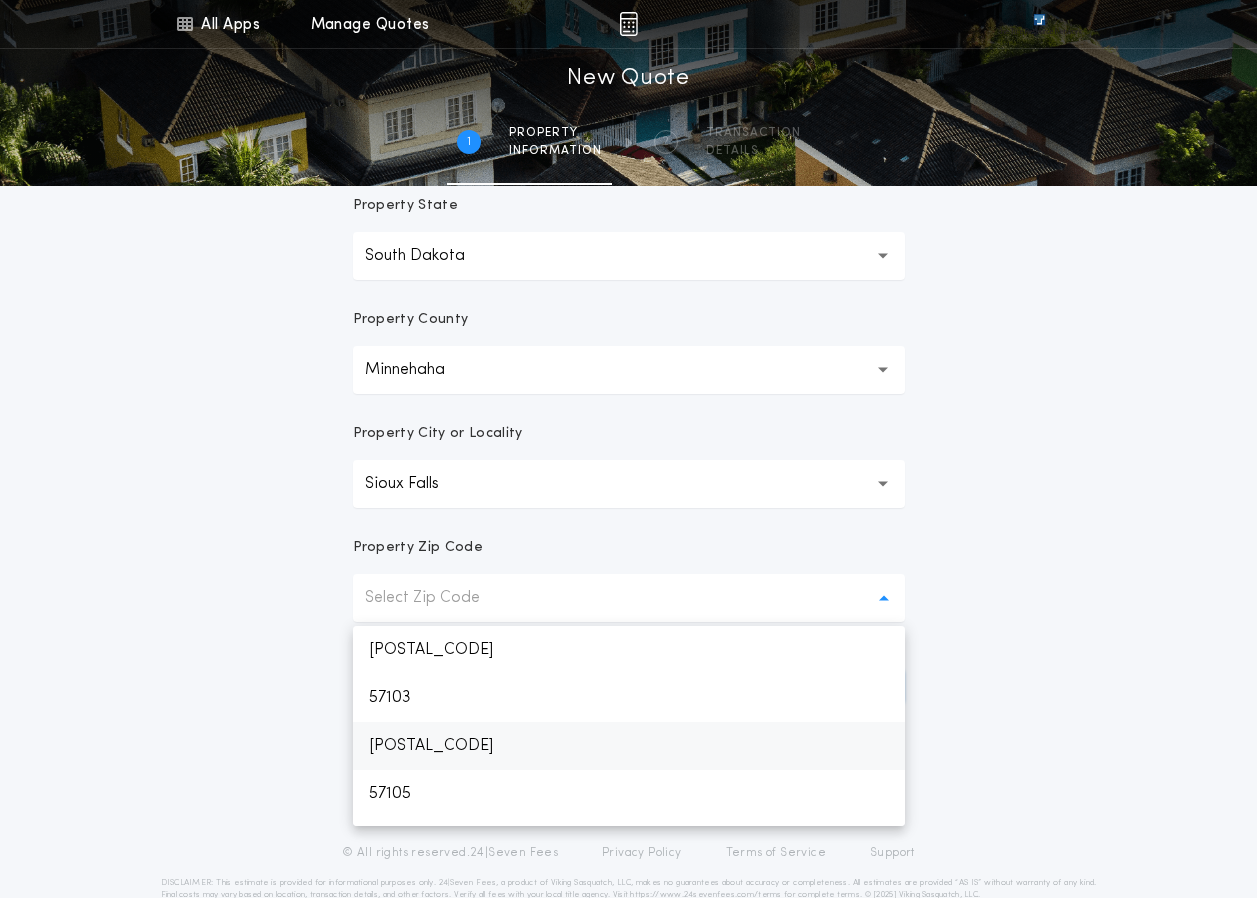 click on "[POSTAL_CODE]" at bounding box center [629, 746] 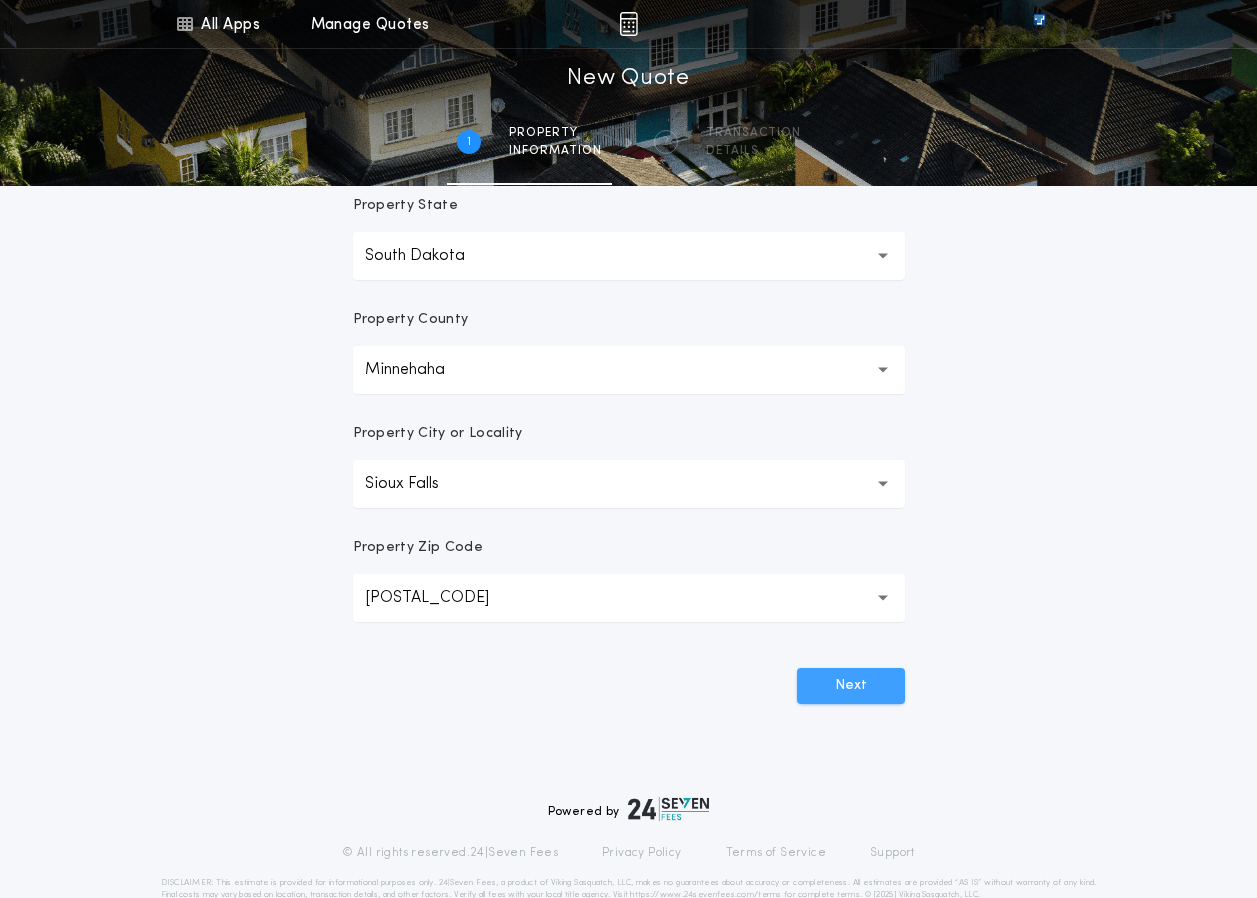 click on "Next" at bounding box center [851, 686] 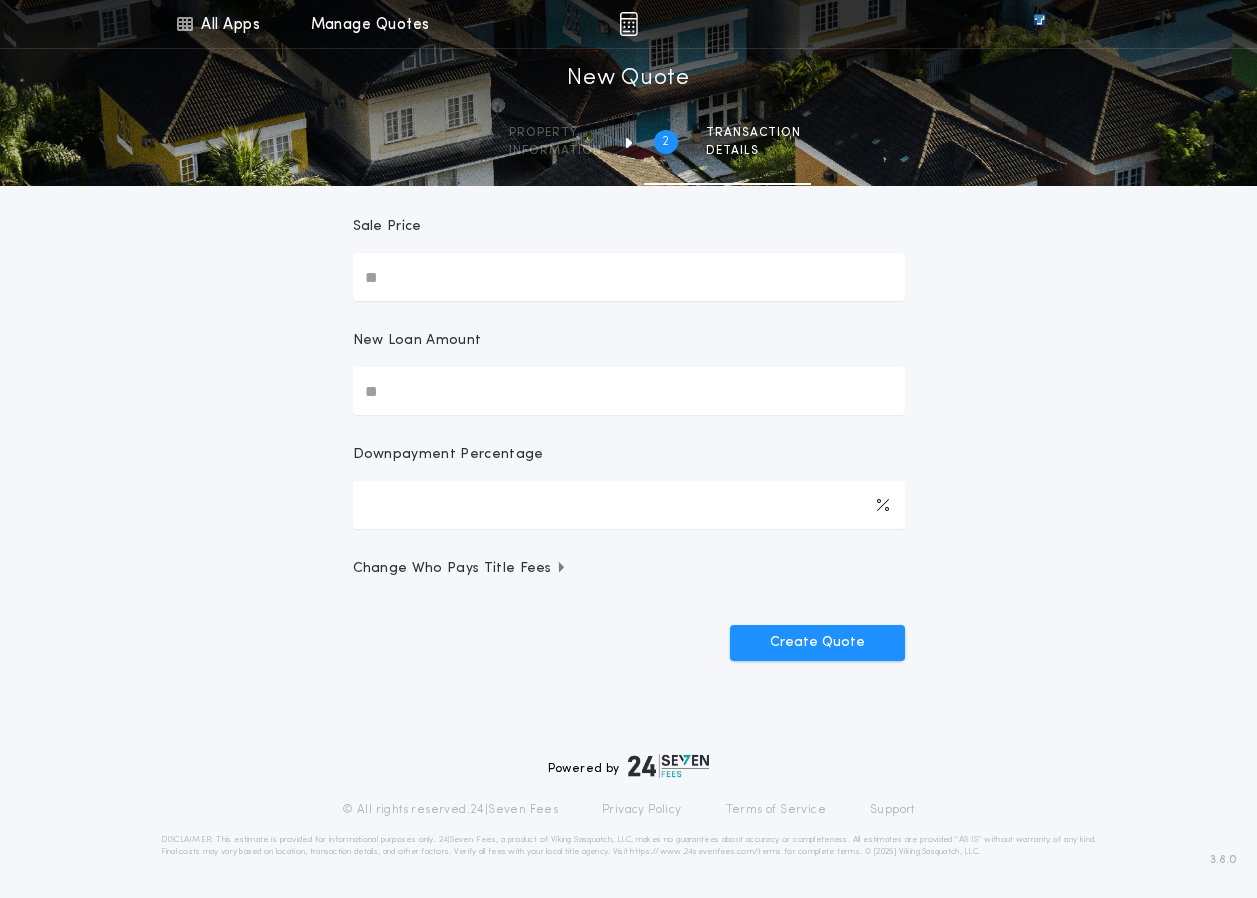 scroll, scrollTop: 0, scrollLeft: 0, axis: both 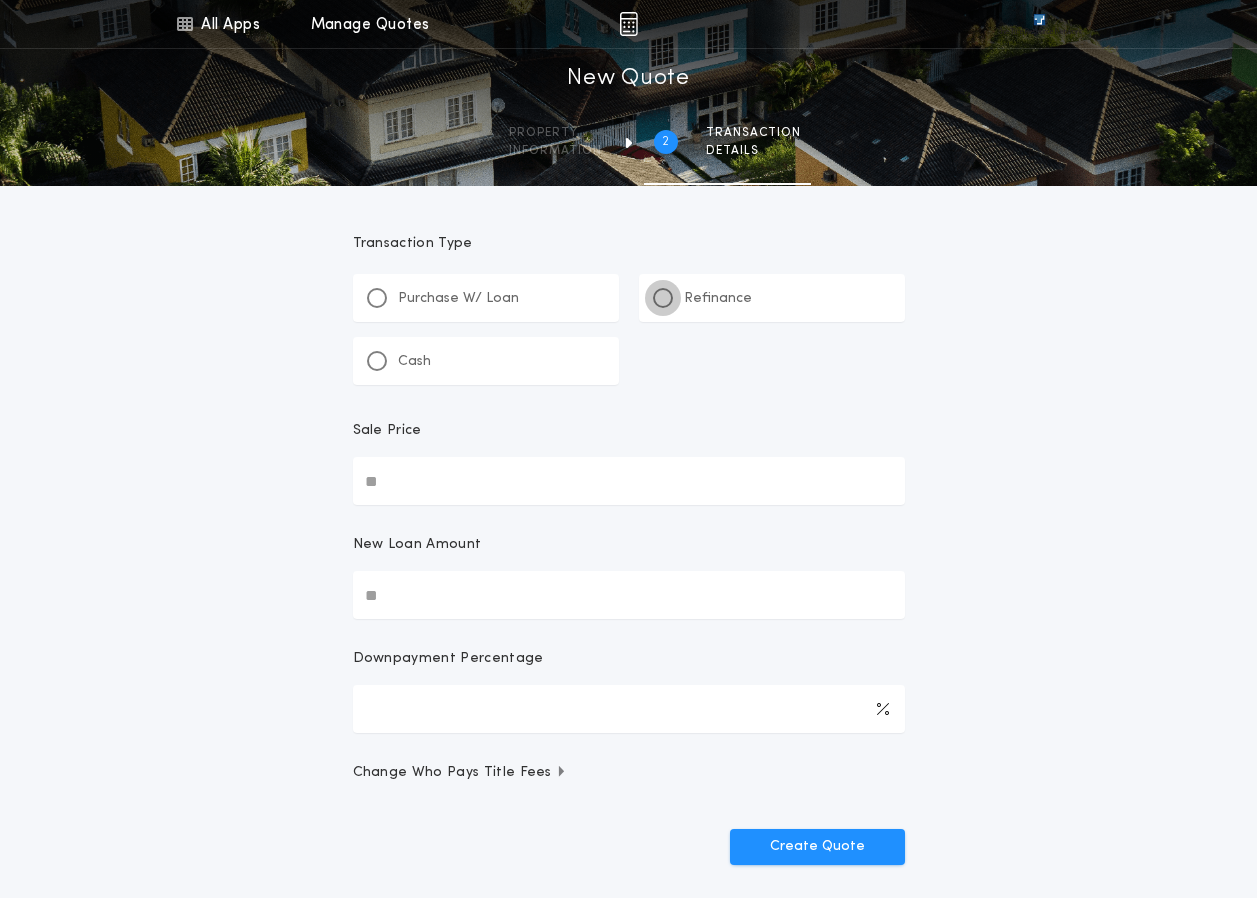 click at bounding box center [663, 298] 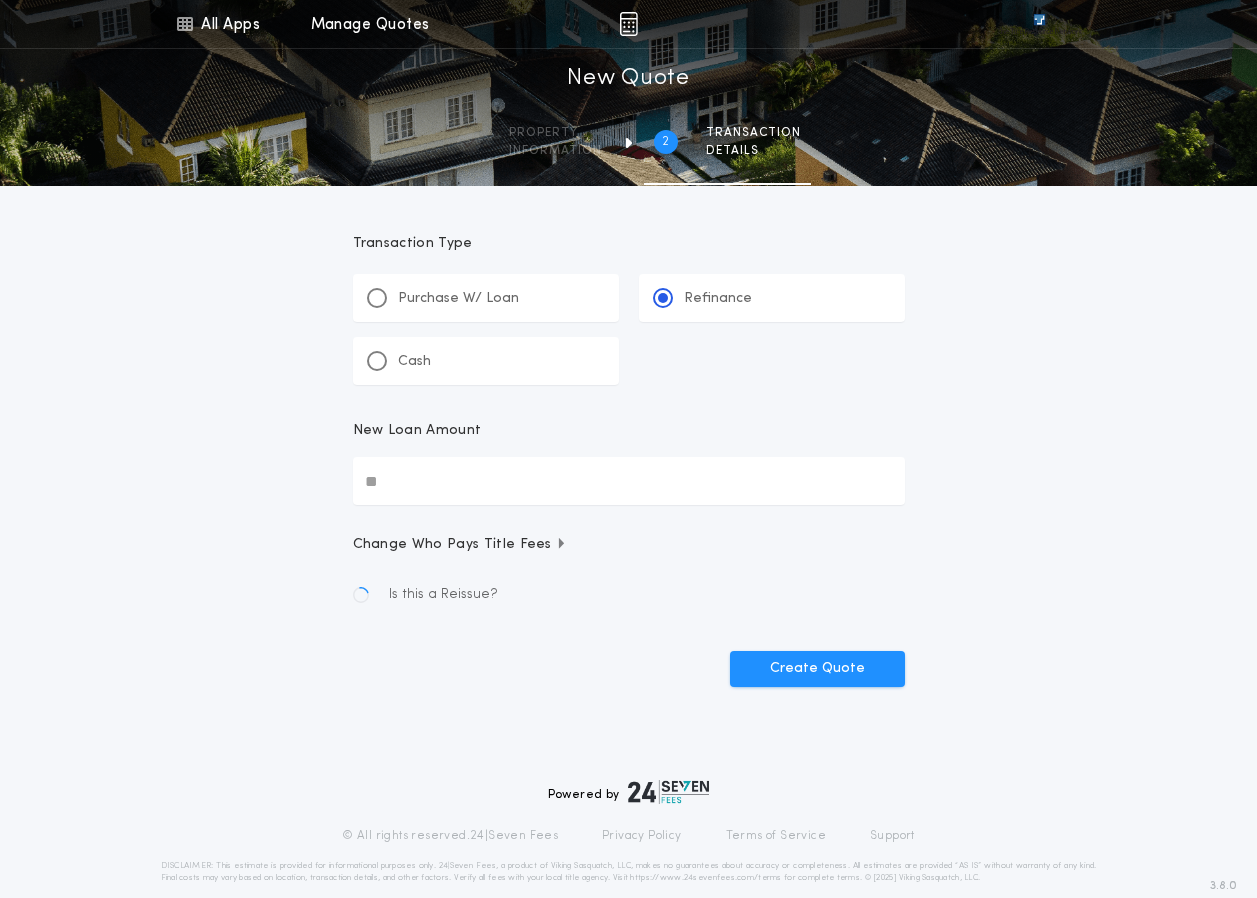 click on "New Loan Amount" at bounding box center (629, 481) 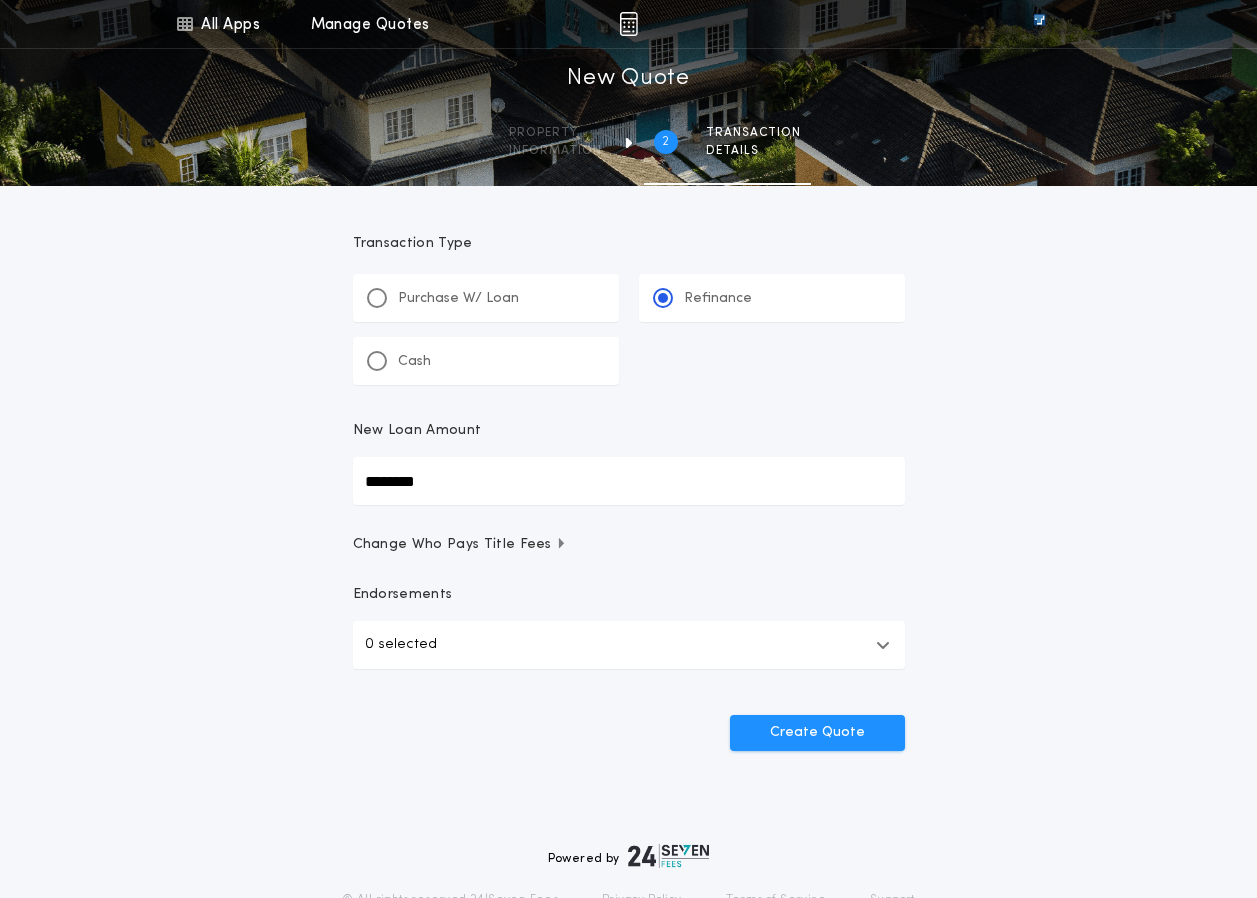 type on "********" 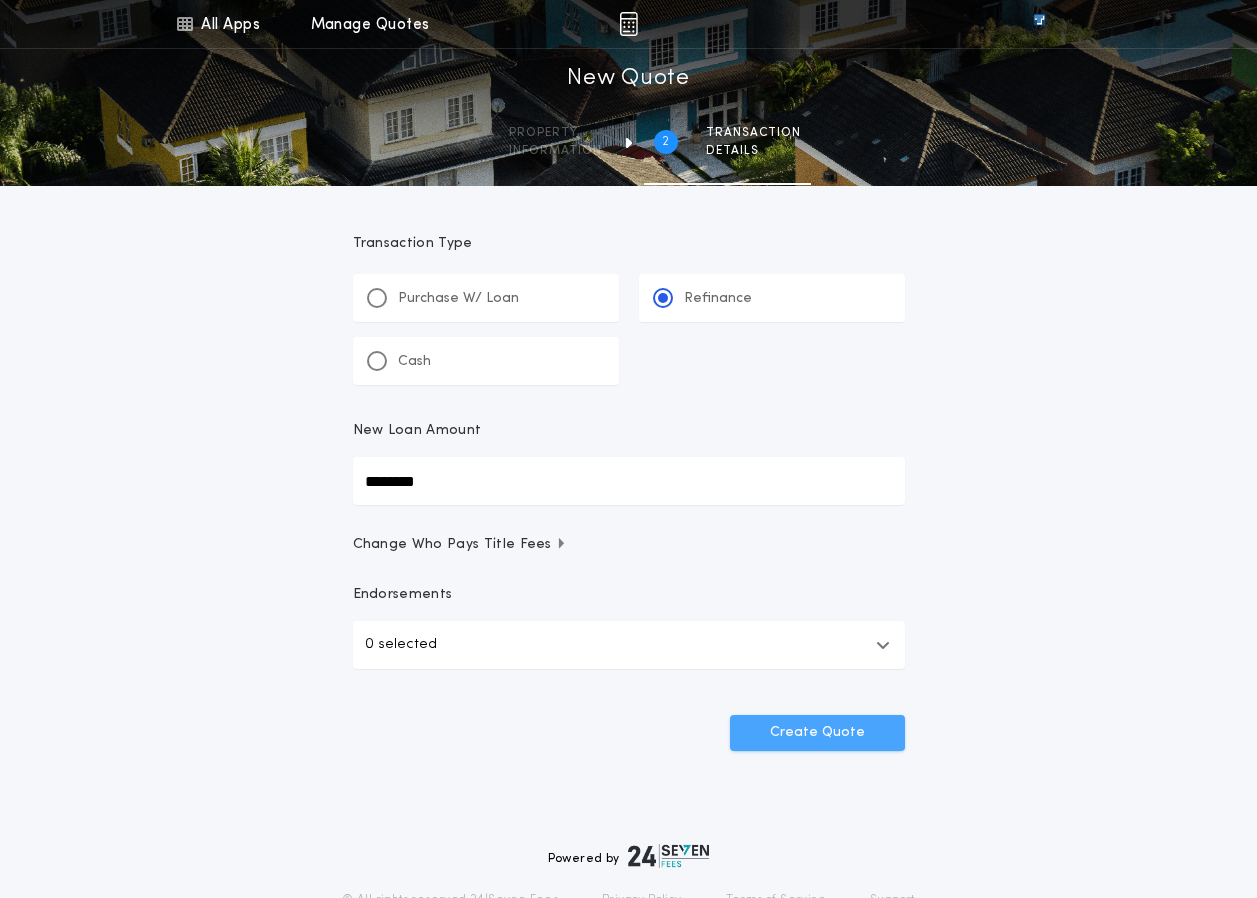 click on "Create Quote" at bounding box center [817, 733] 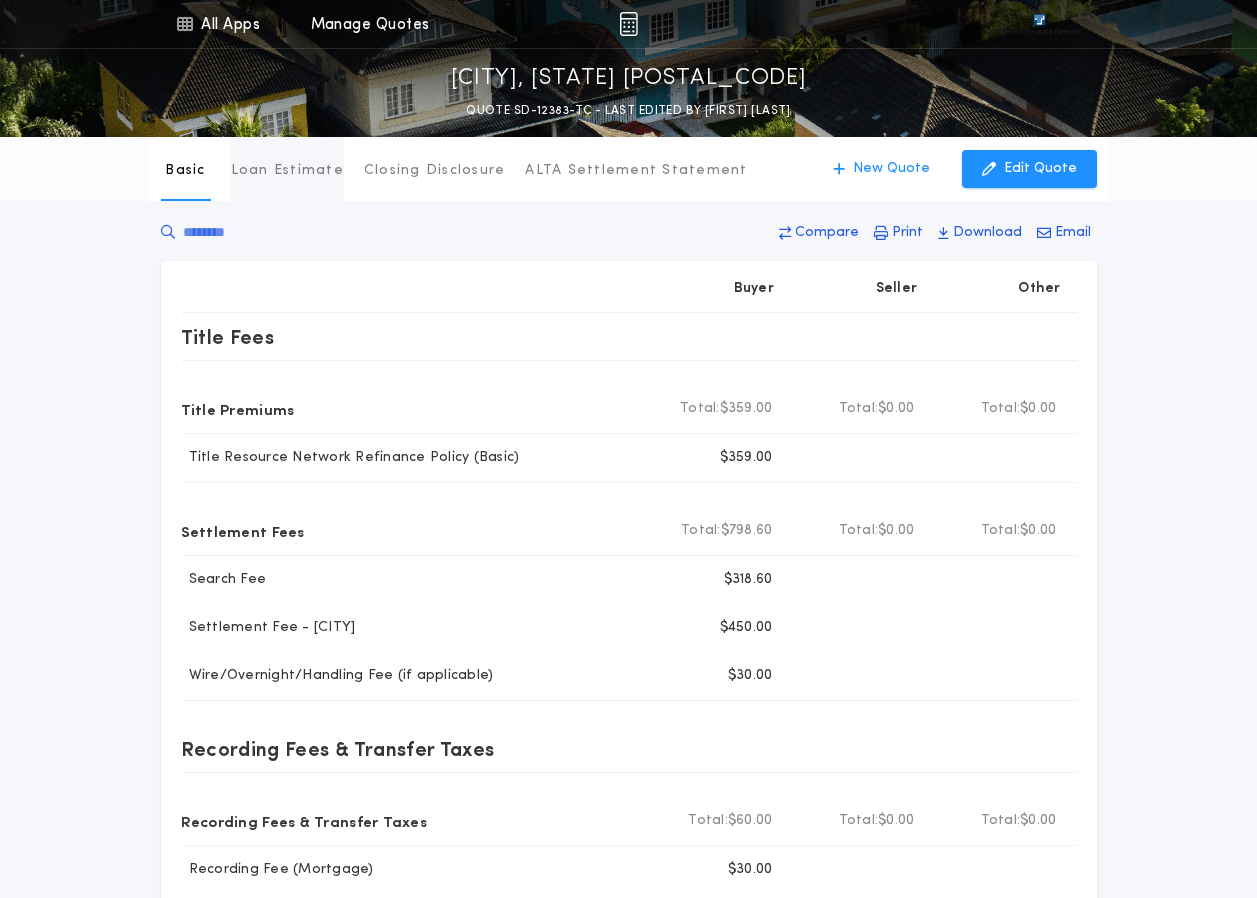 click on "Loan Estimate" at bounding box center [287, 171] 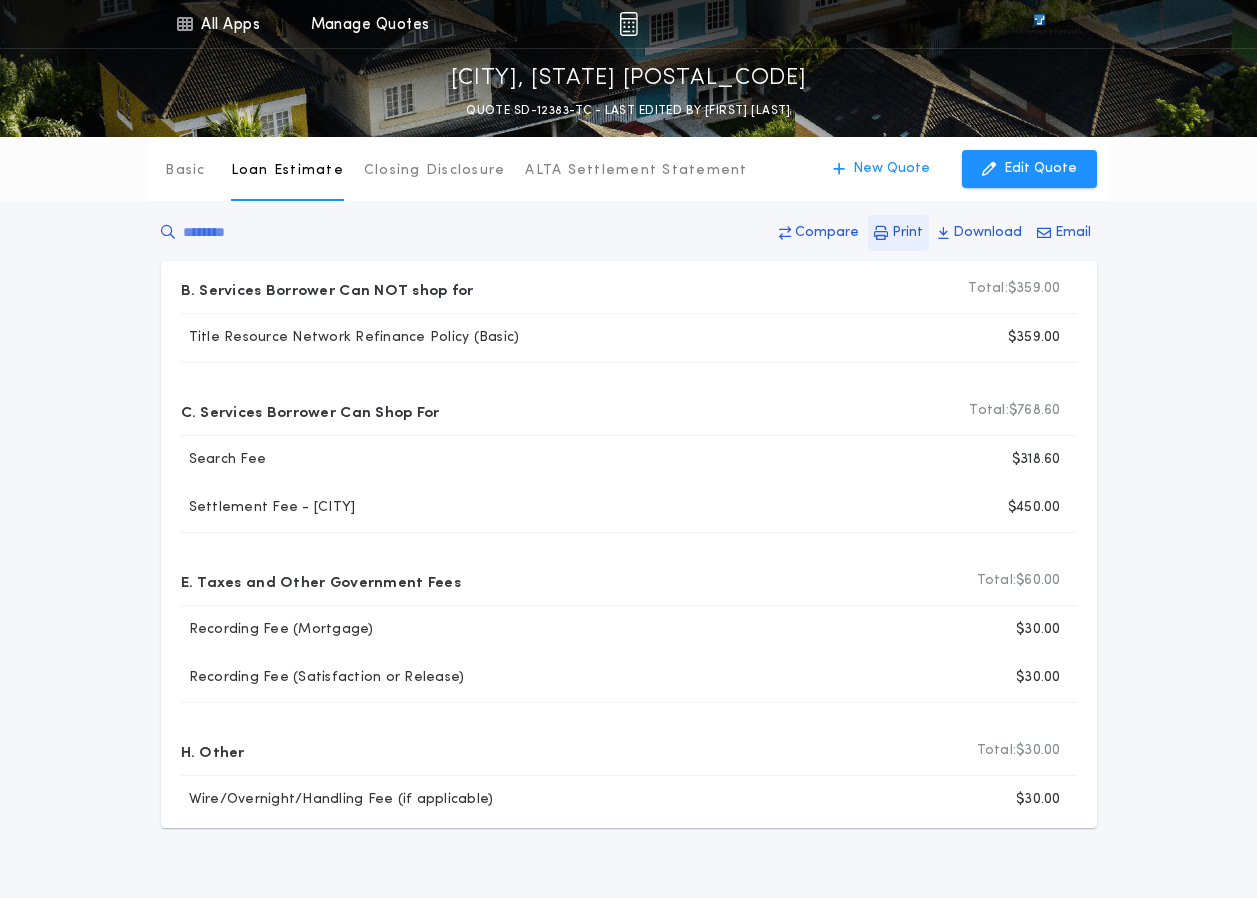 click on "Print" at bounding box center [827, 233] 